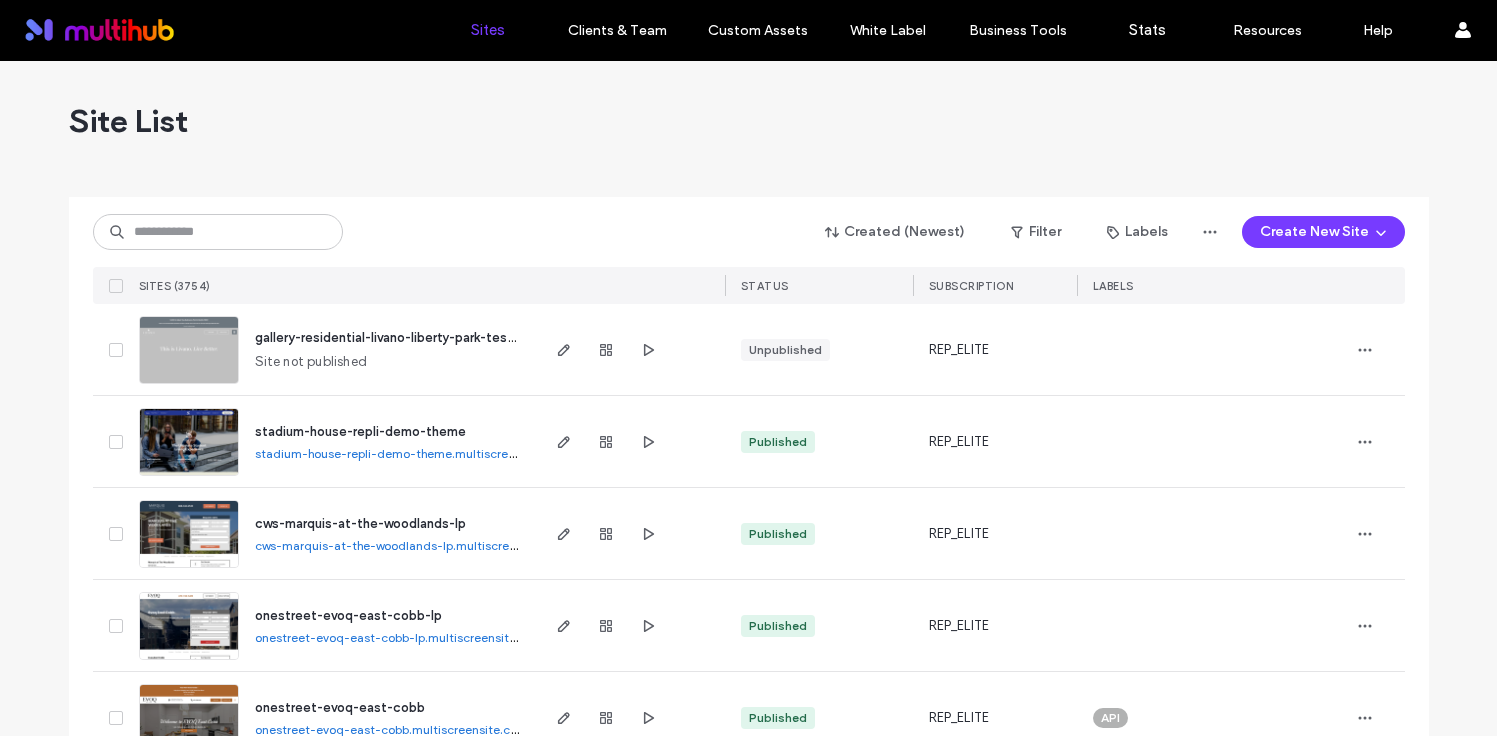 scroll, scrollTop: 0, scrollLeft: 0, axis: both 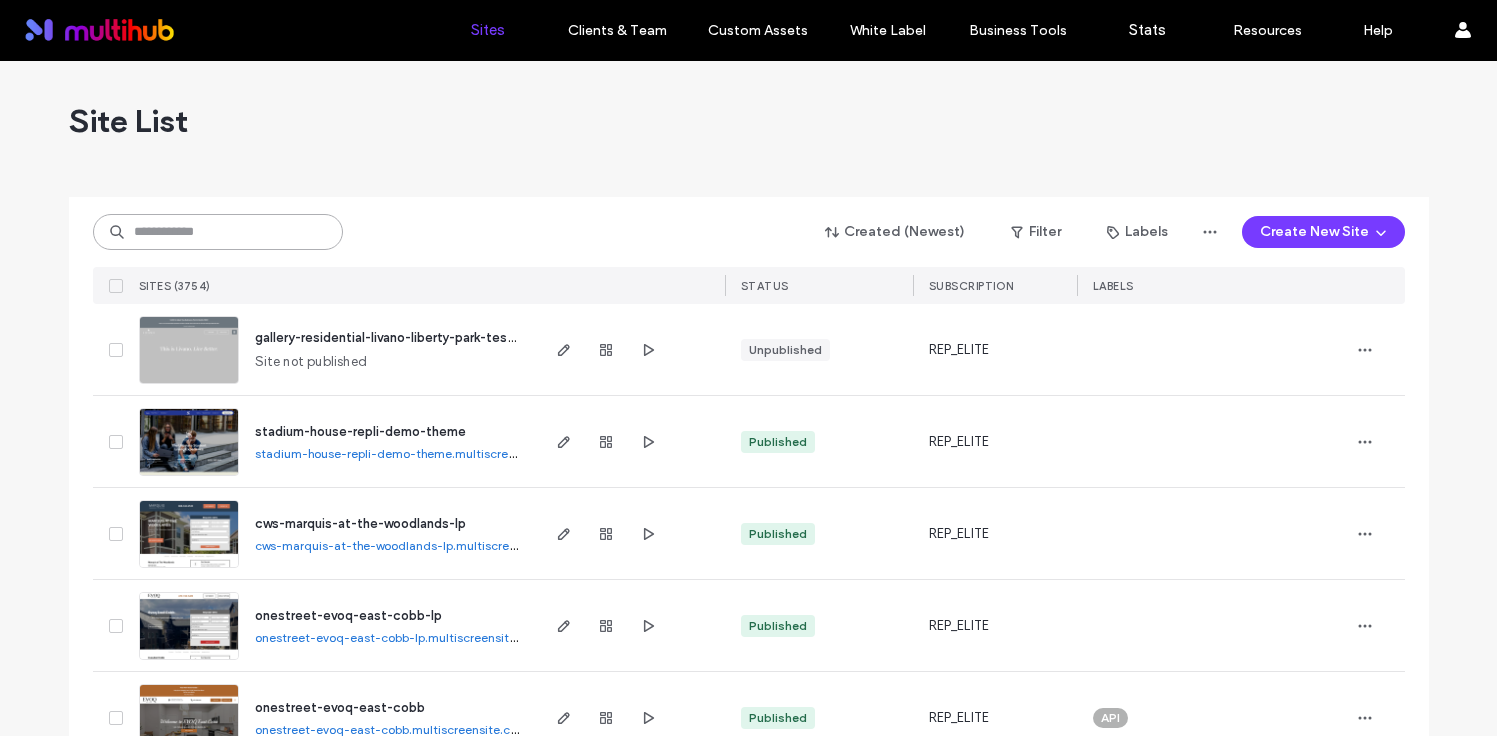 click at bounding box center (218, 232) 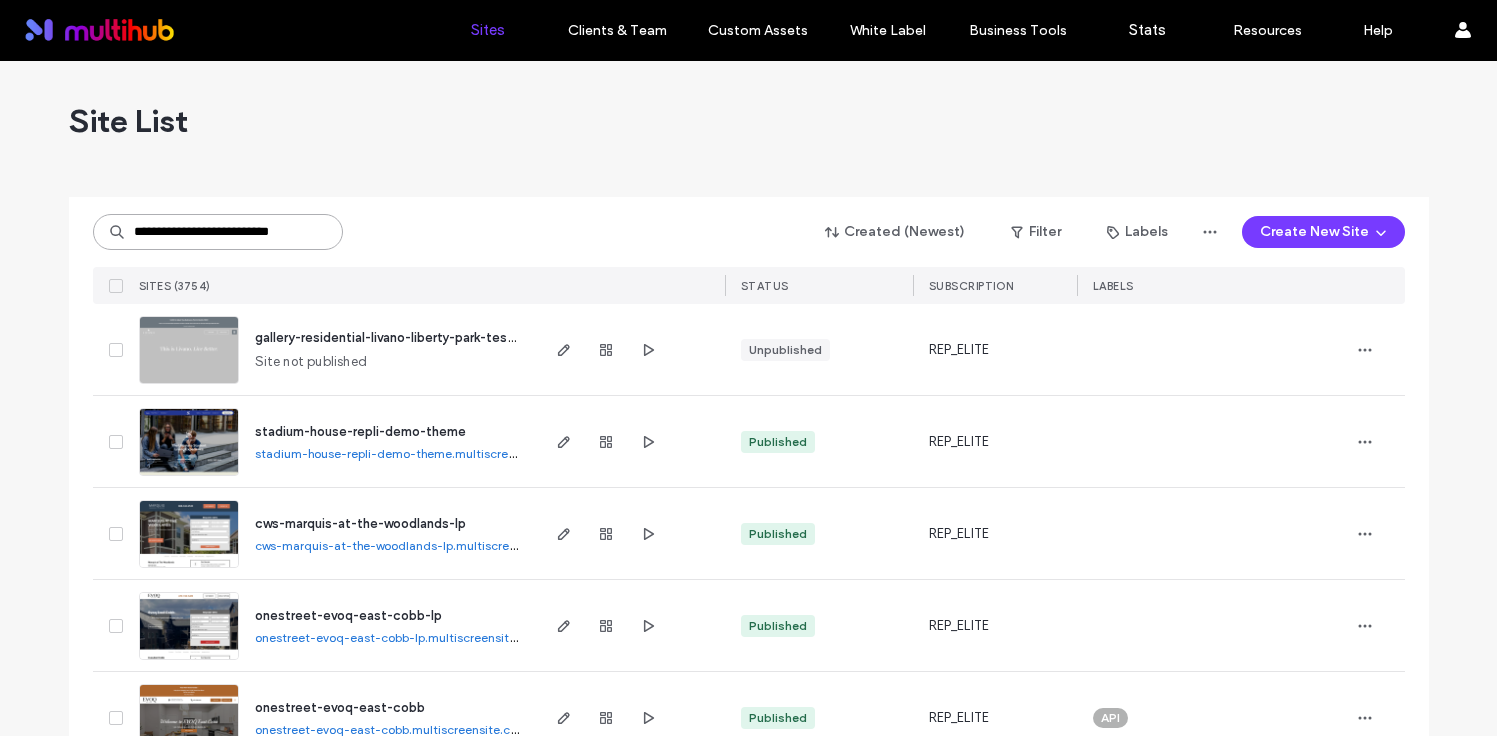 scroll, scrollTop: 0, scrollLeft: 20, axis: horizontal 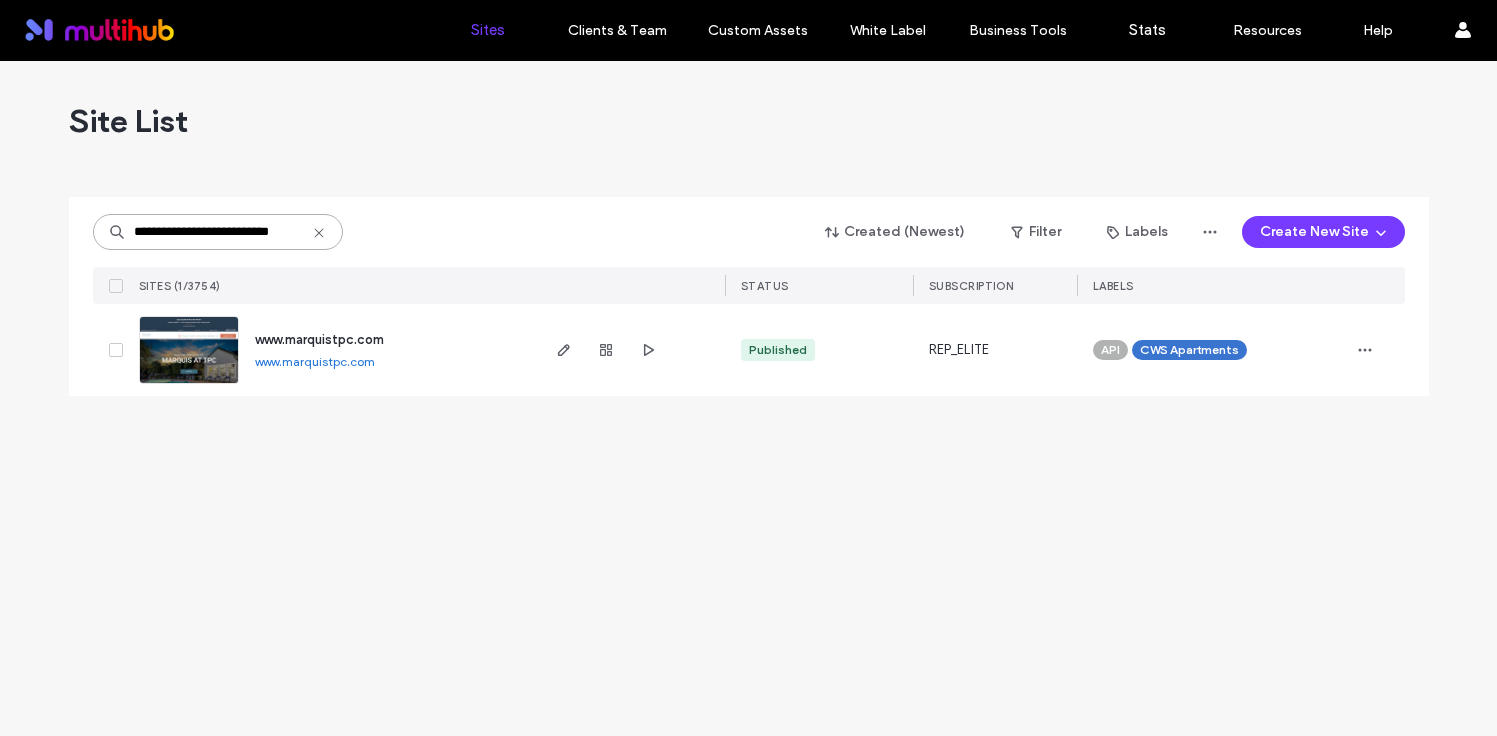 type on "**********" 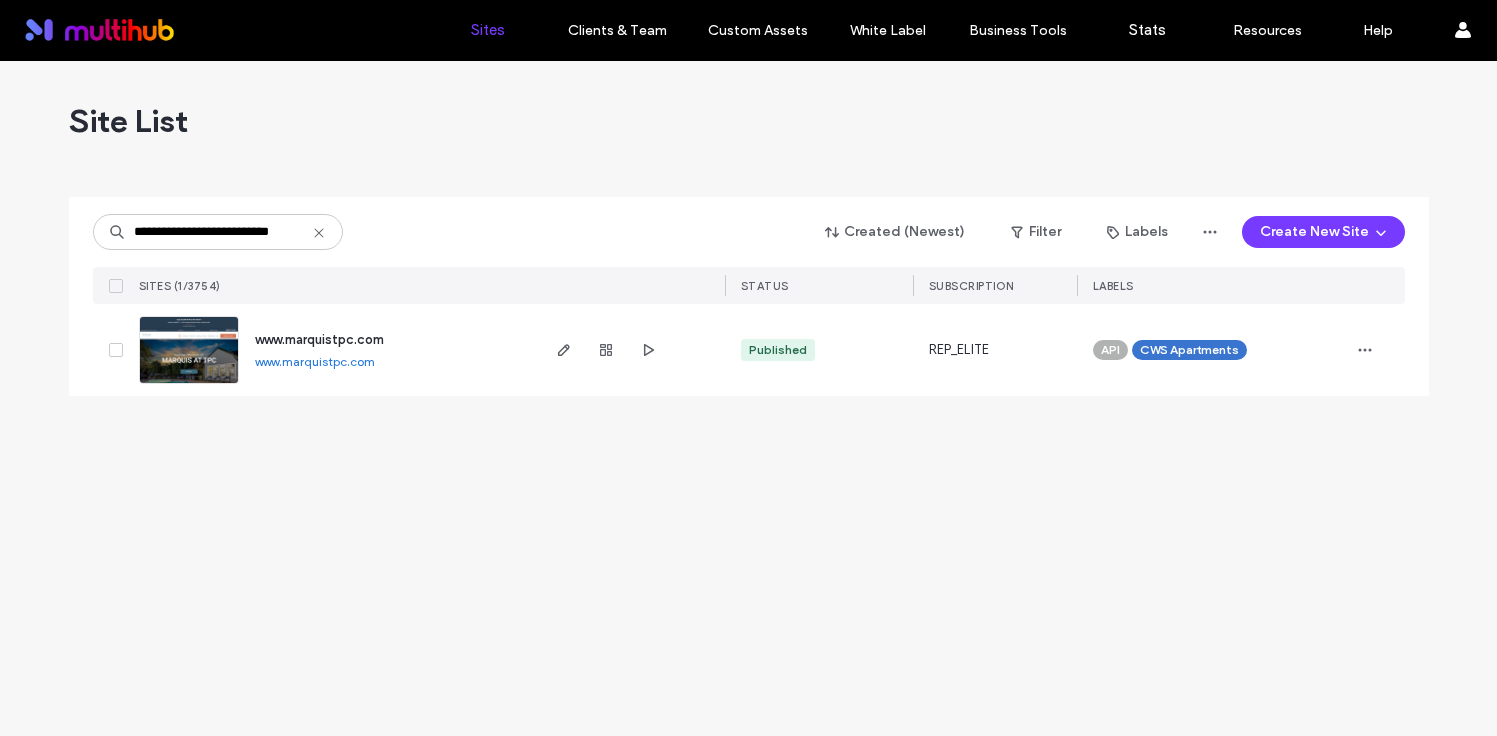scroll, scrollTop: 0, scrollLeft: 0, axis: both 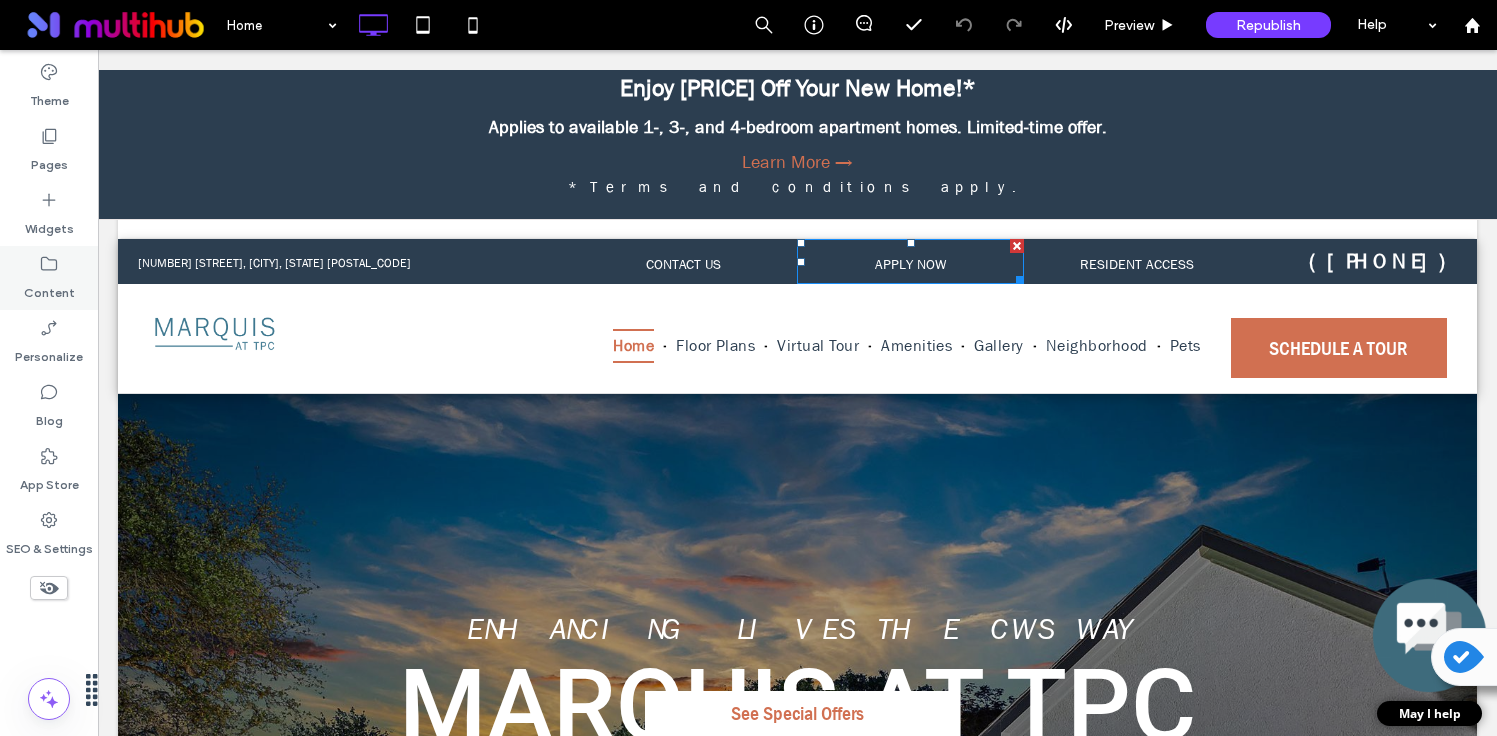 click on "Content" at bounding box center (49, 288) 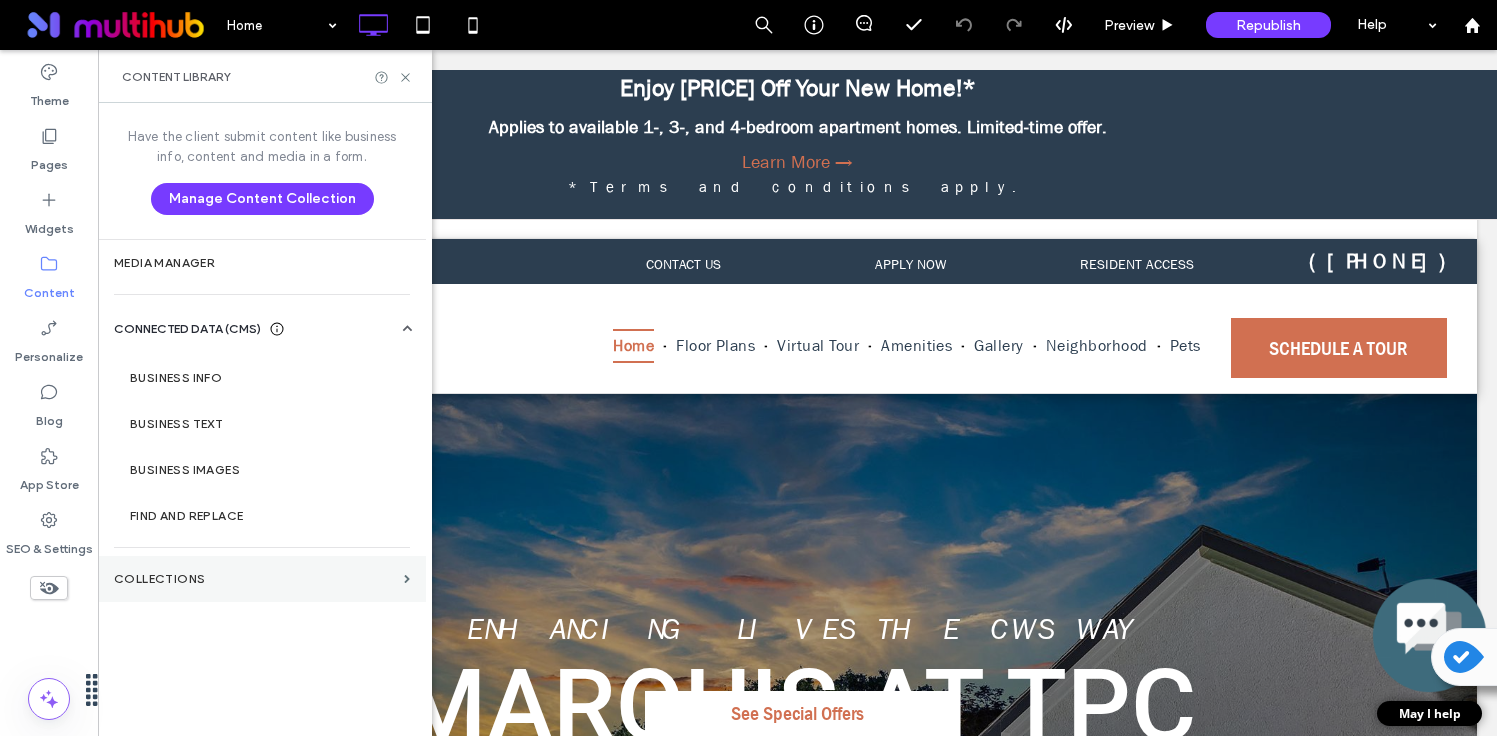 click on "Collections" at bounding box center [255, 579] 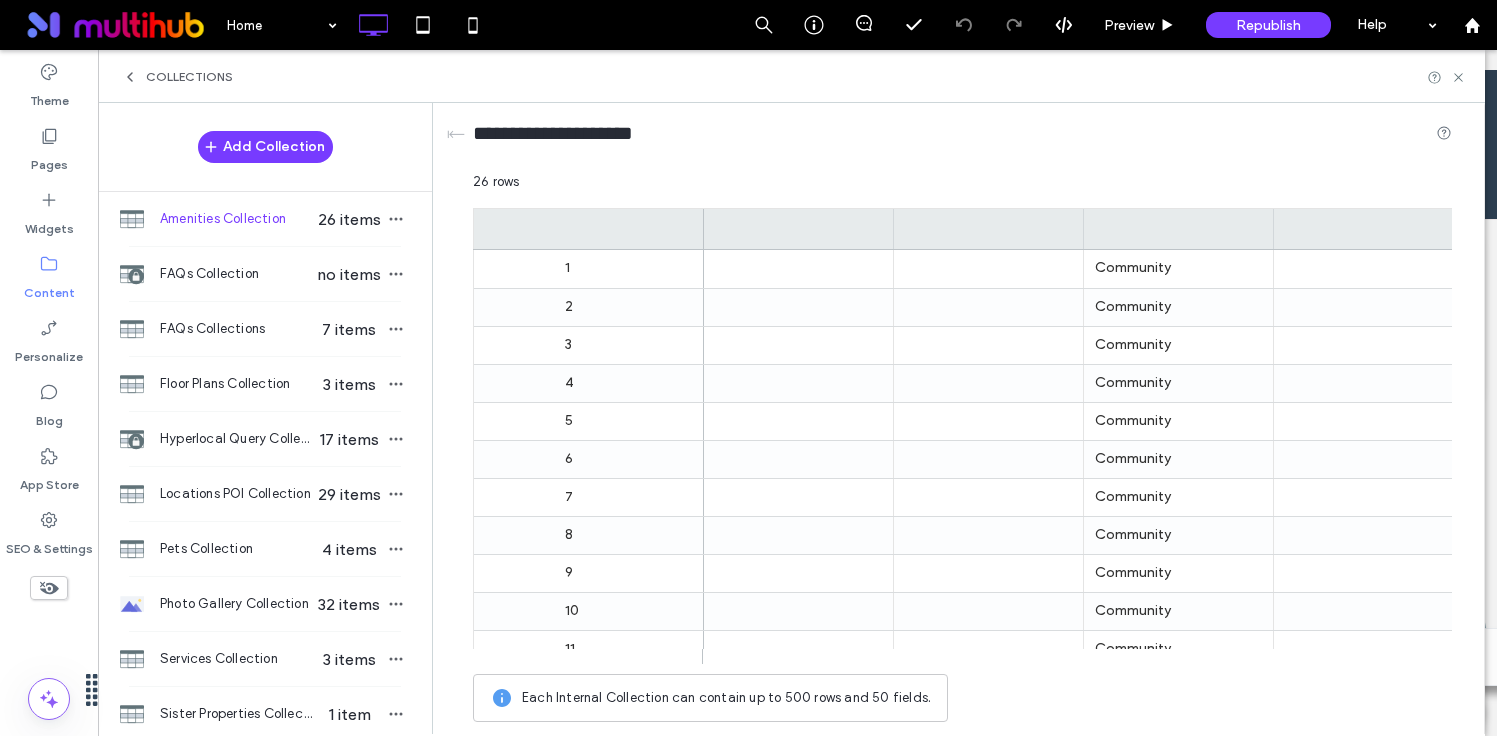 scroll, scrollTop: 0, scrollLeft: 0, axis: both 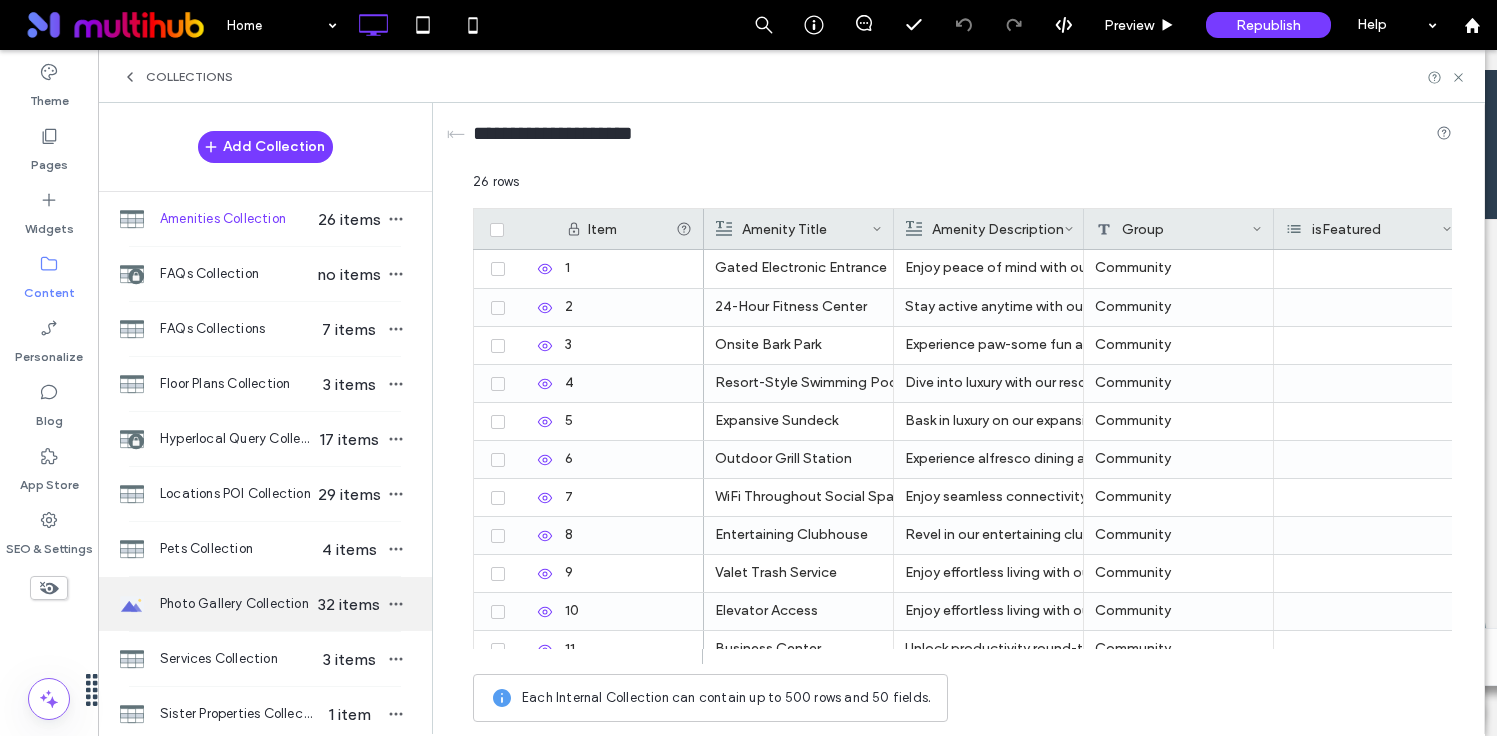 click on "Photo Gallery Collection" at bounding box center (237, 604) 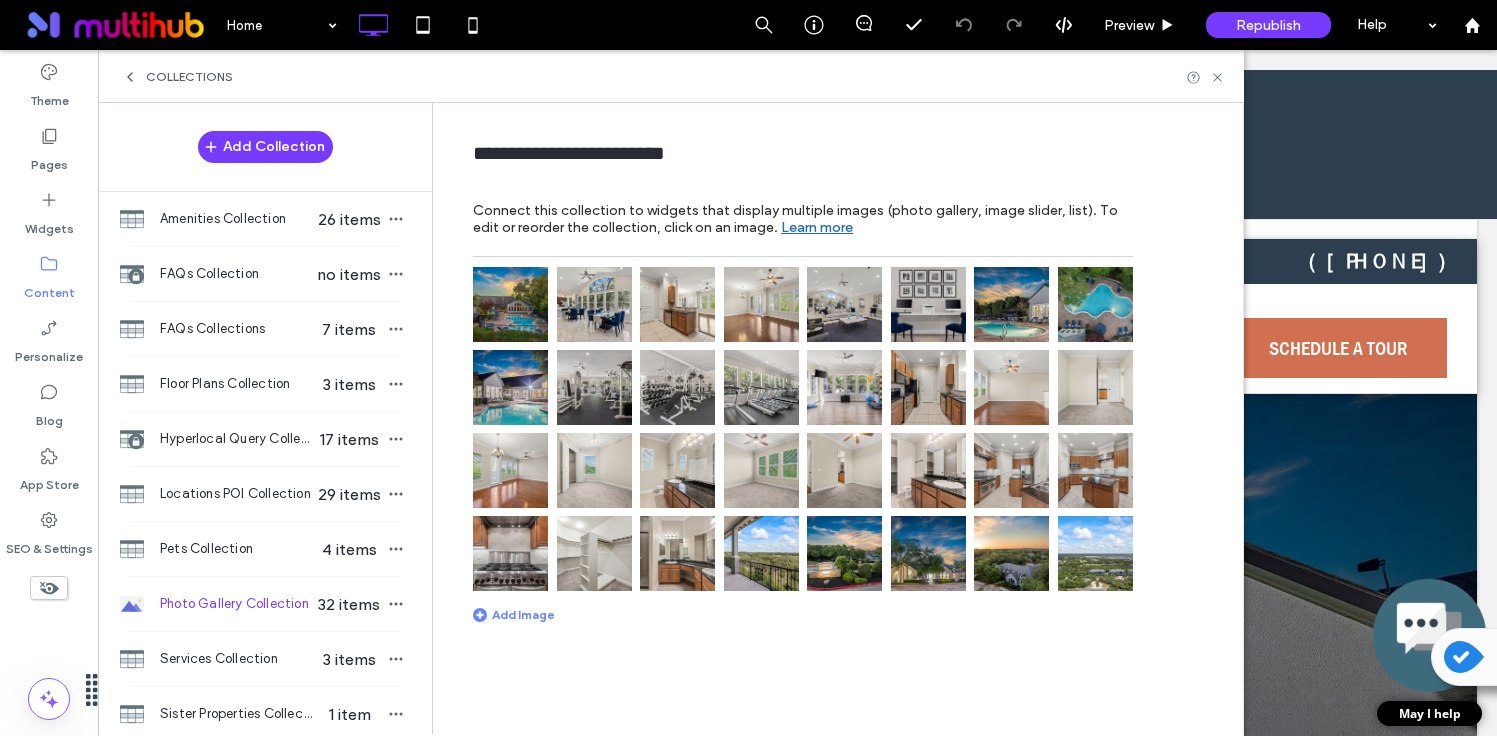 click at bounding box center (510, 304) 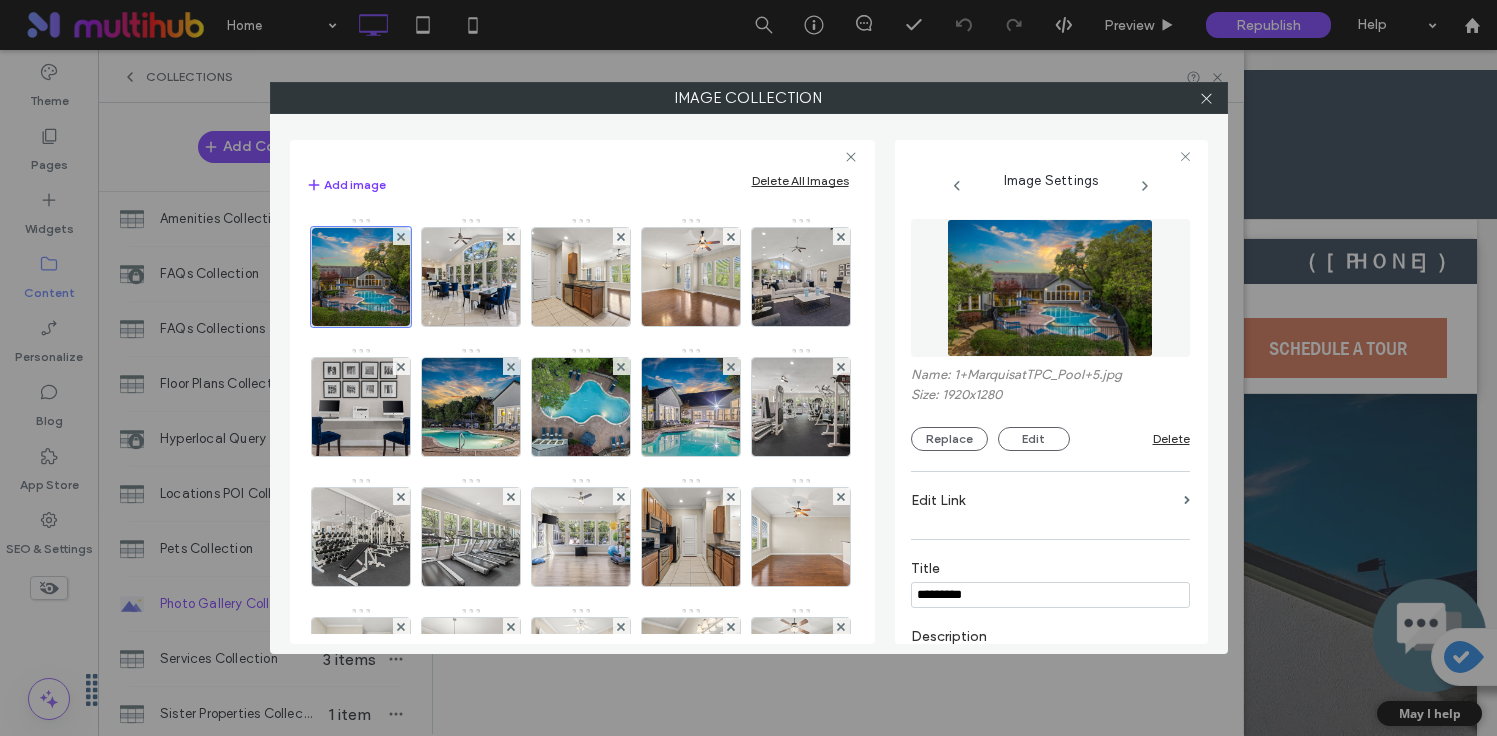scroll, scrollTop: 499, scrollLeft: 0, axis: vertical 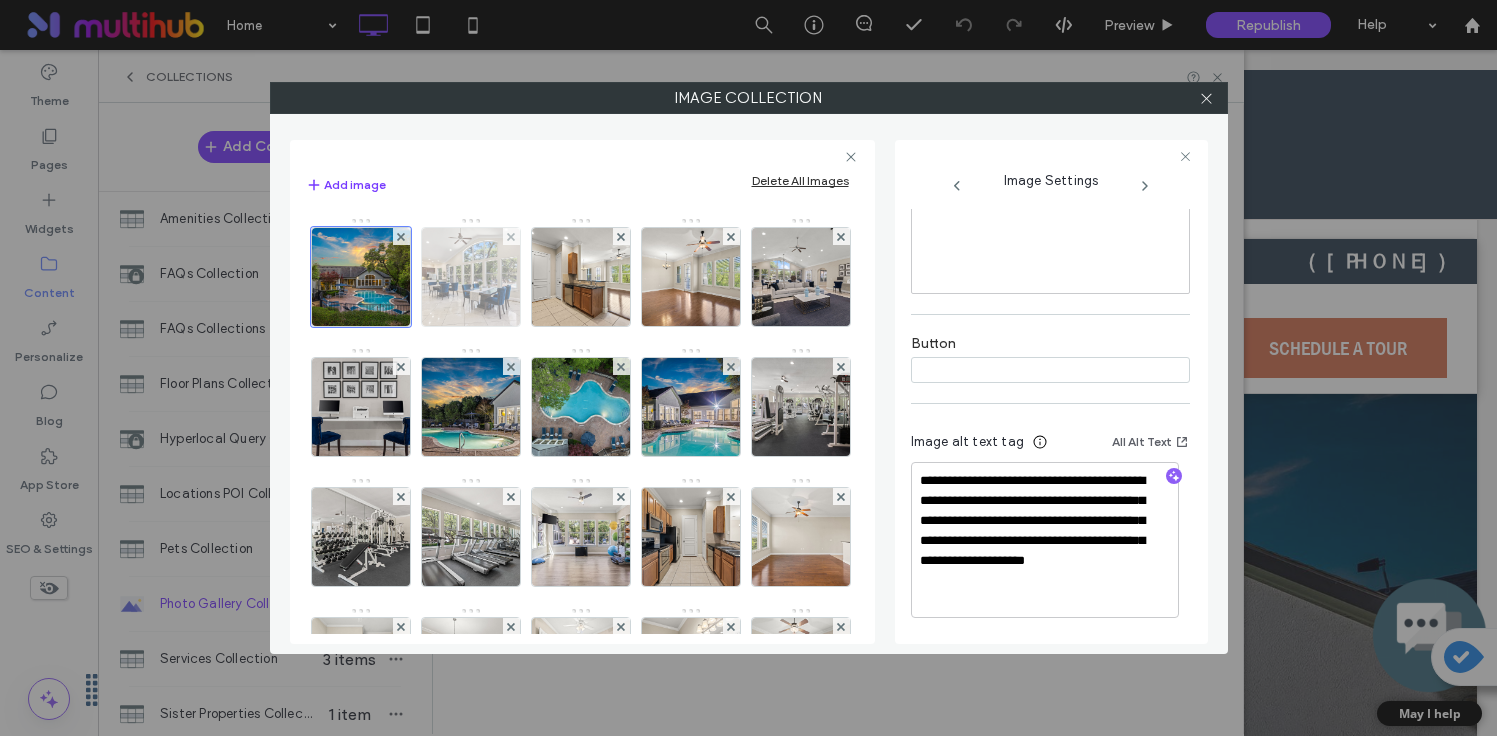 click at bounding box center [470, 277] 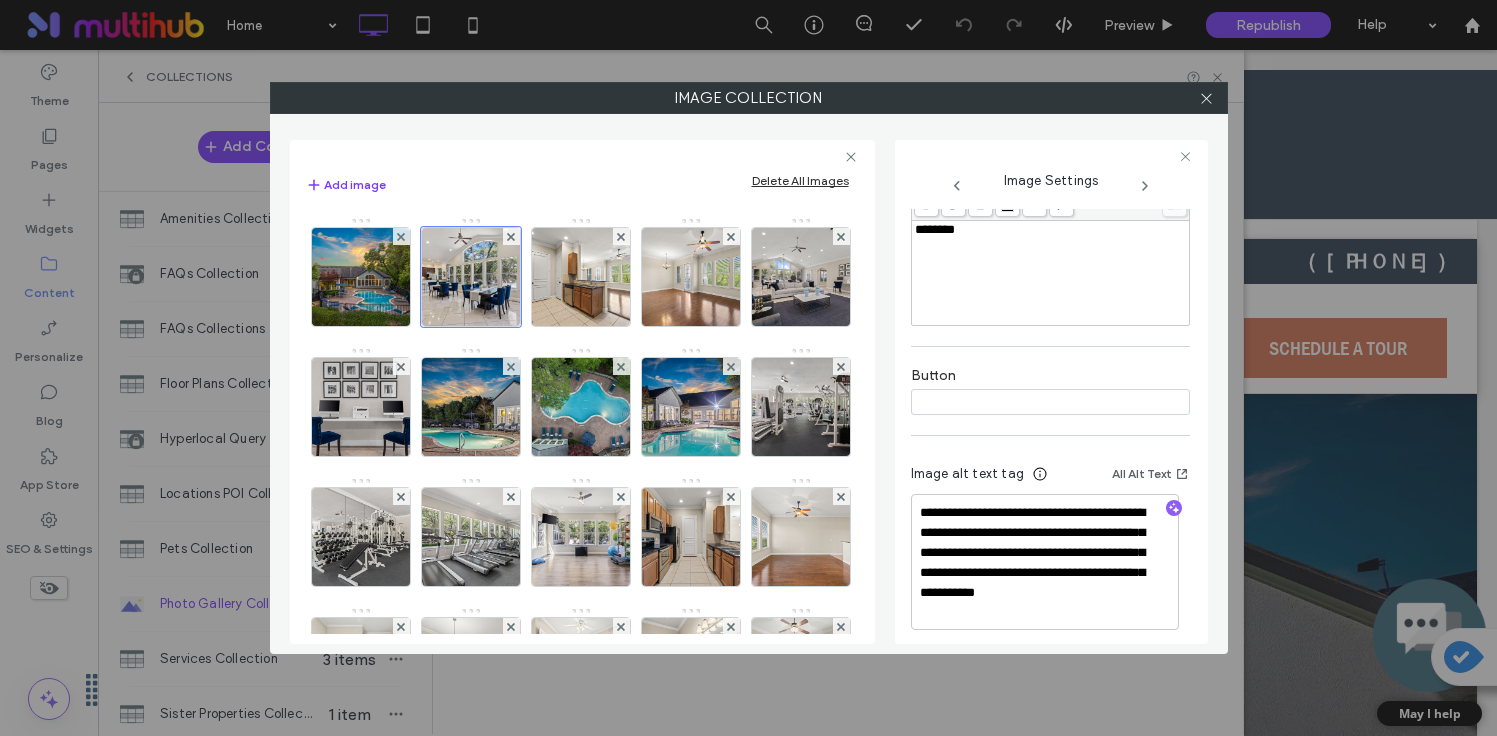 scroll, scrollTop: 465, scrollLeft: 0, axis: vertical 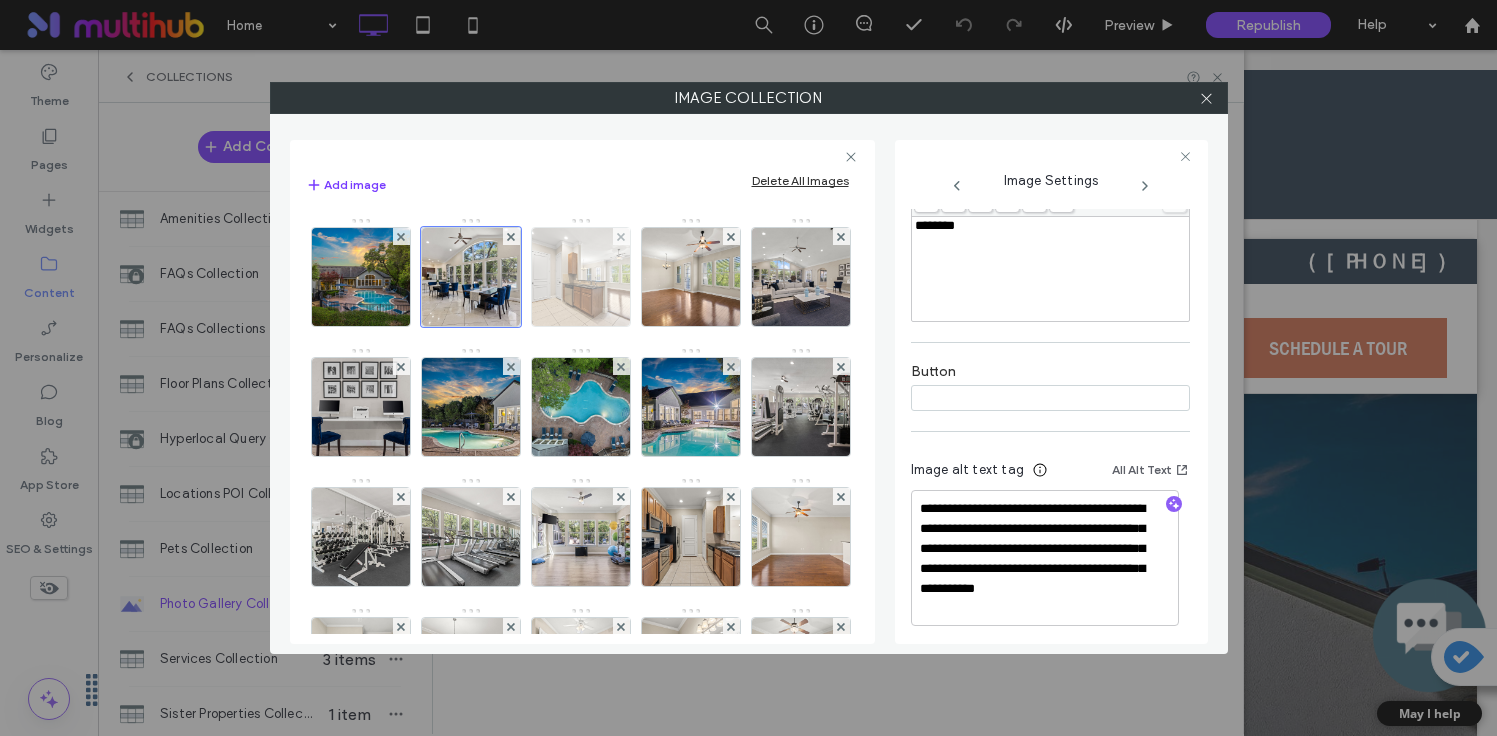 click at bounding box center (580, 277) 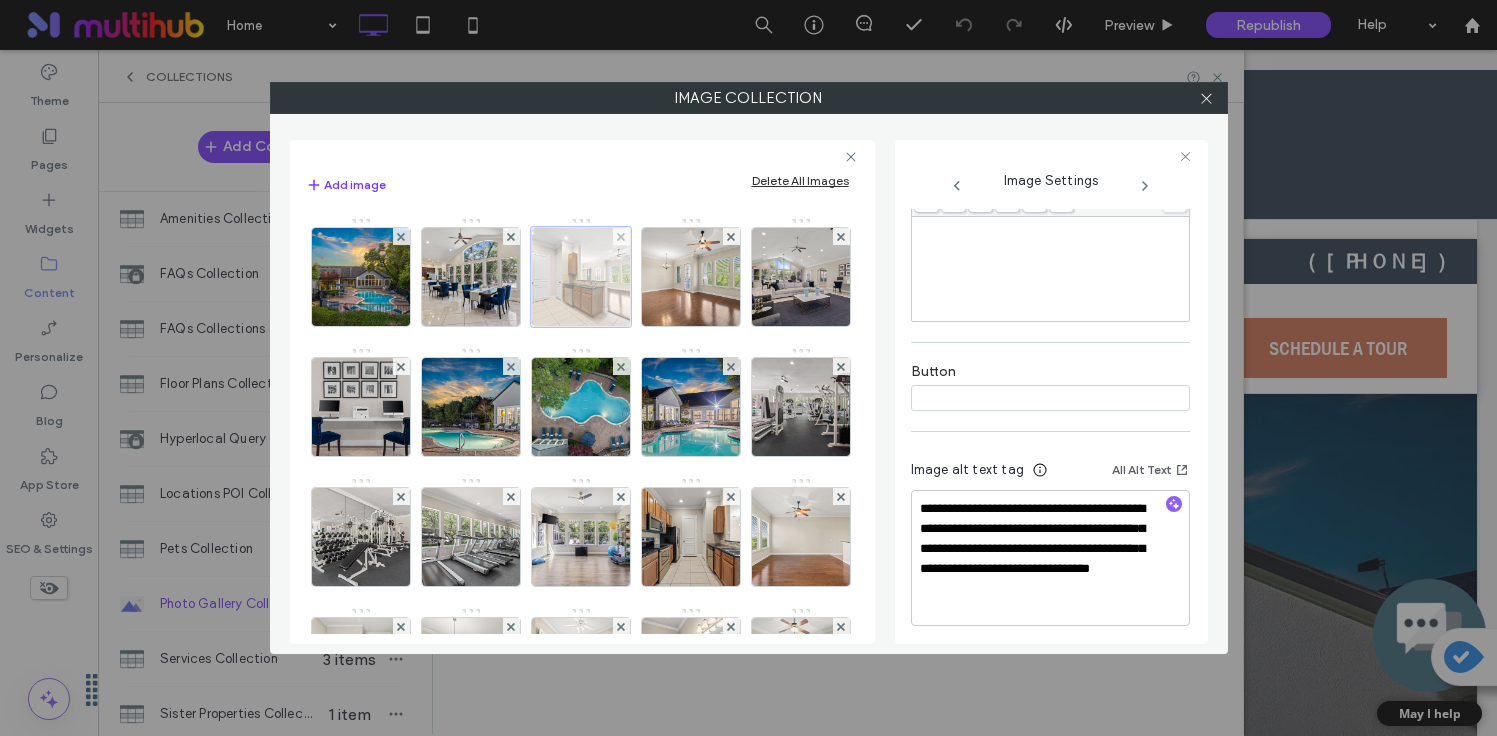 scroll, scrollTop: 375, scrollLeft: 0, axis: vertical 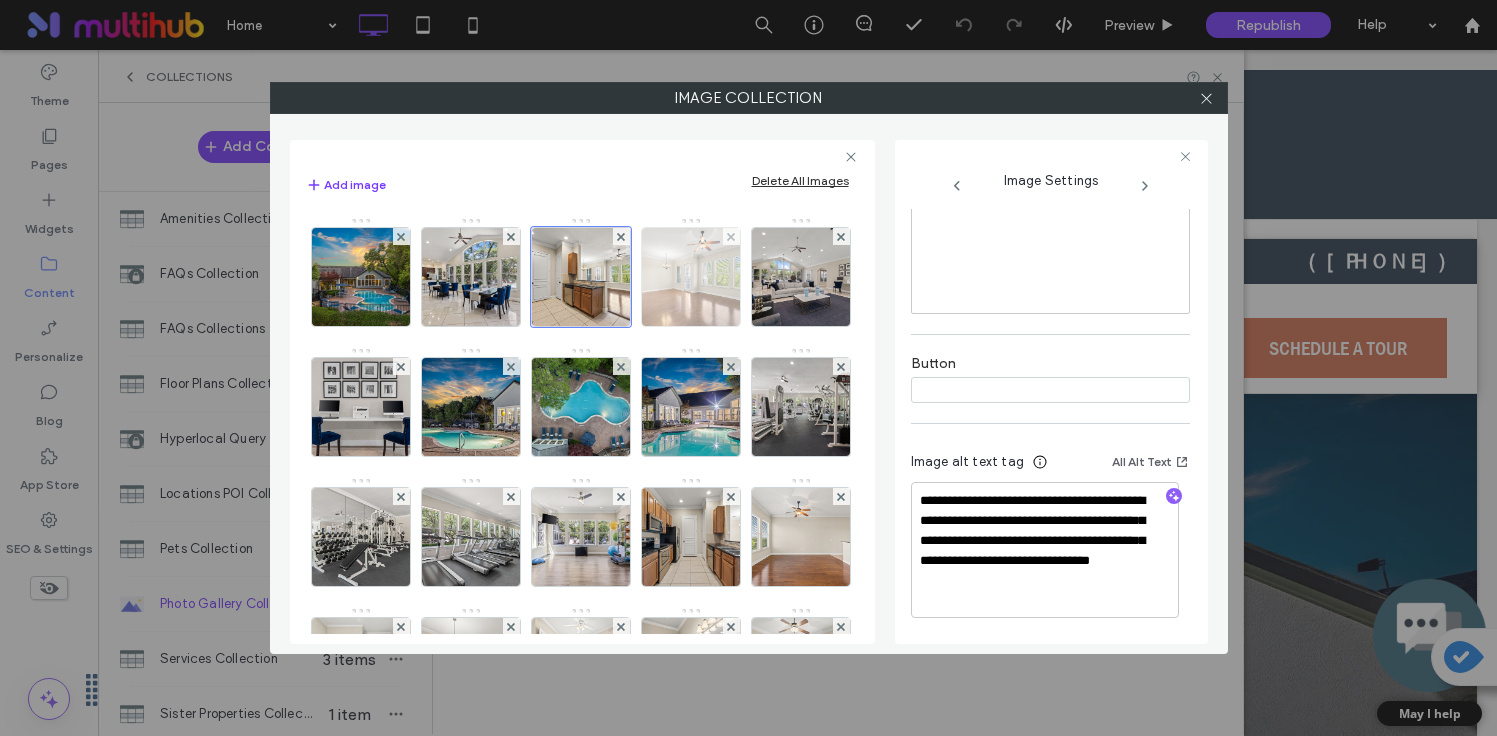 click at bounding box center [690, 277] 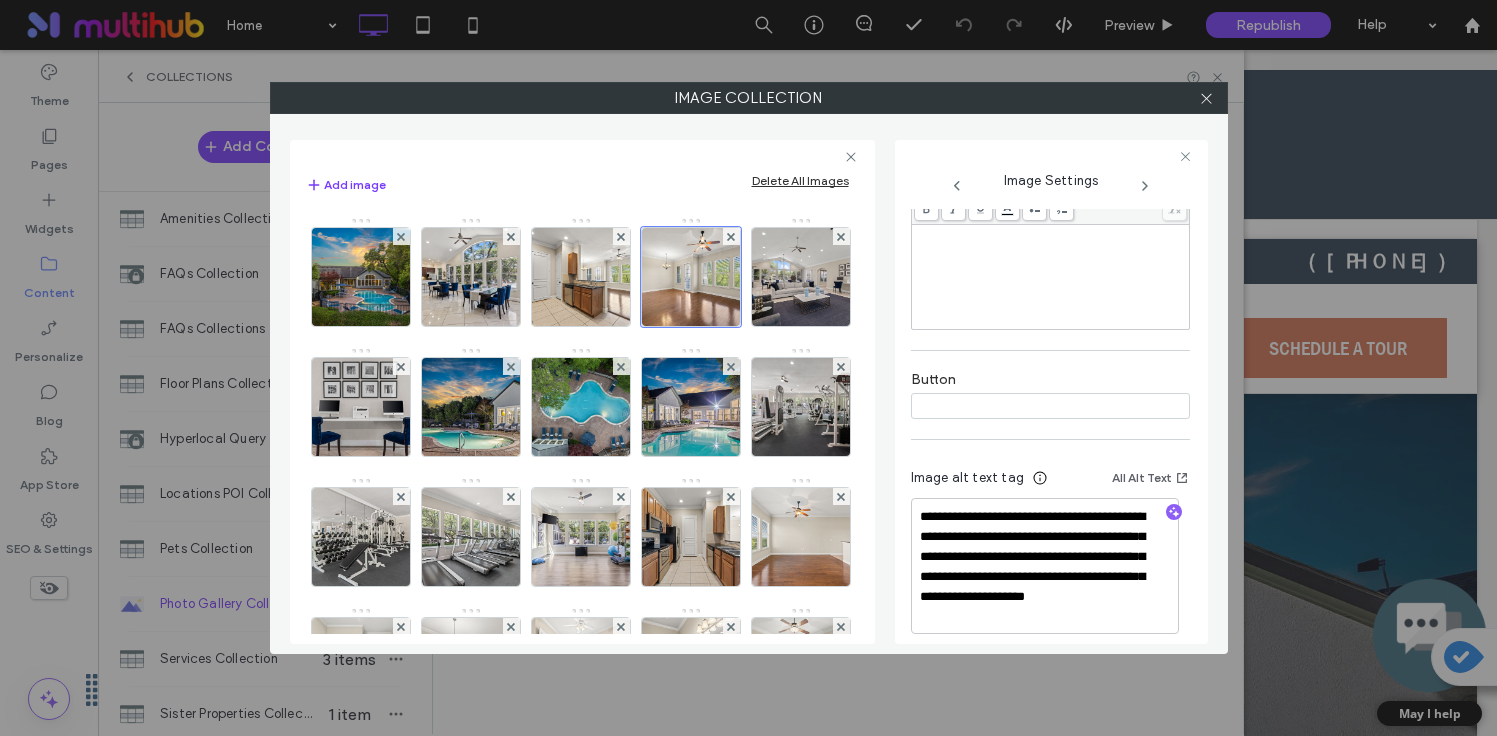 scroll, scrollTop: 495, scrollLeft: 0, axis: vertical 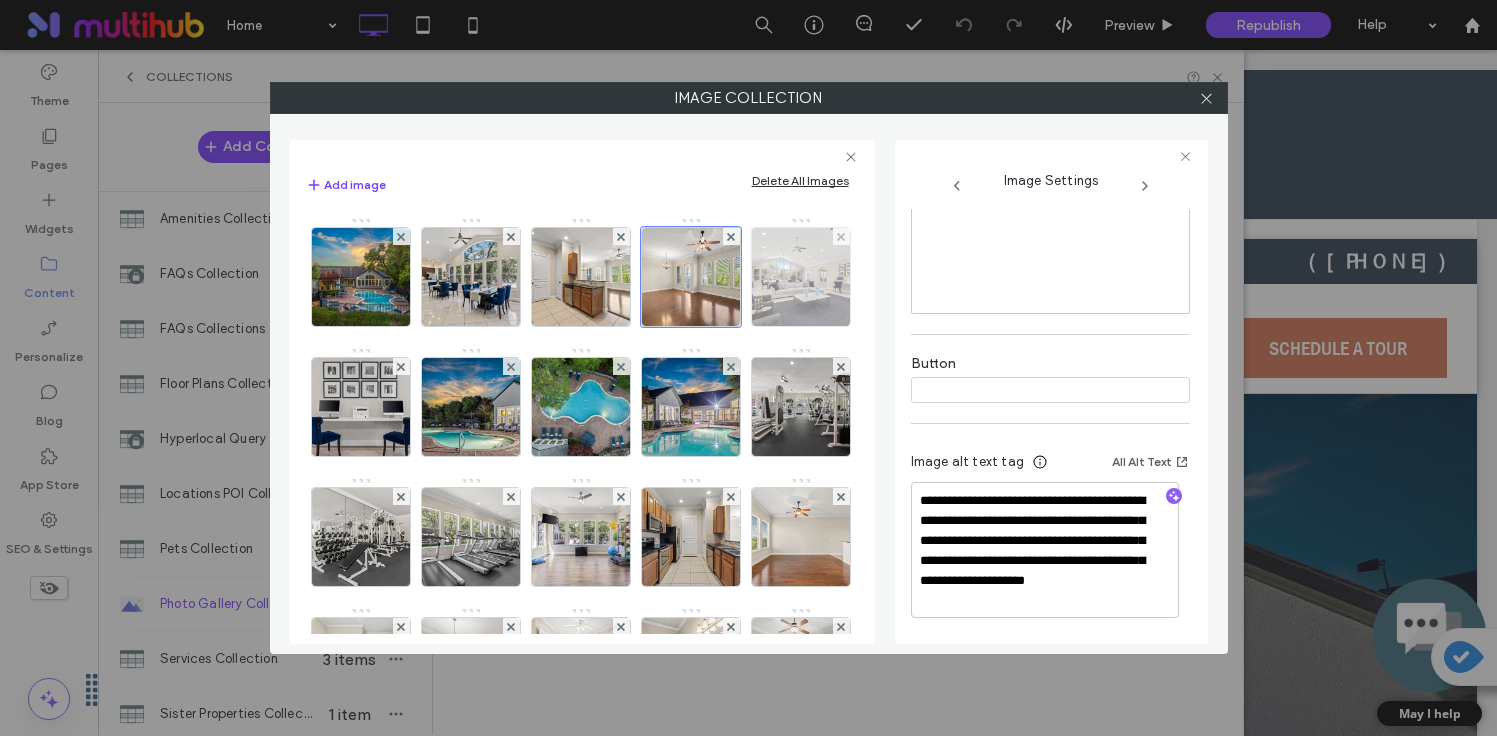 click at bounding box center (800, 277) 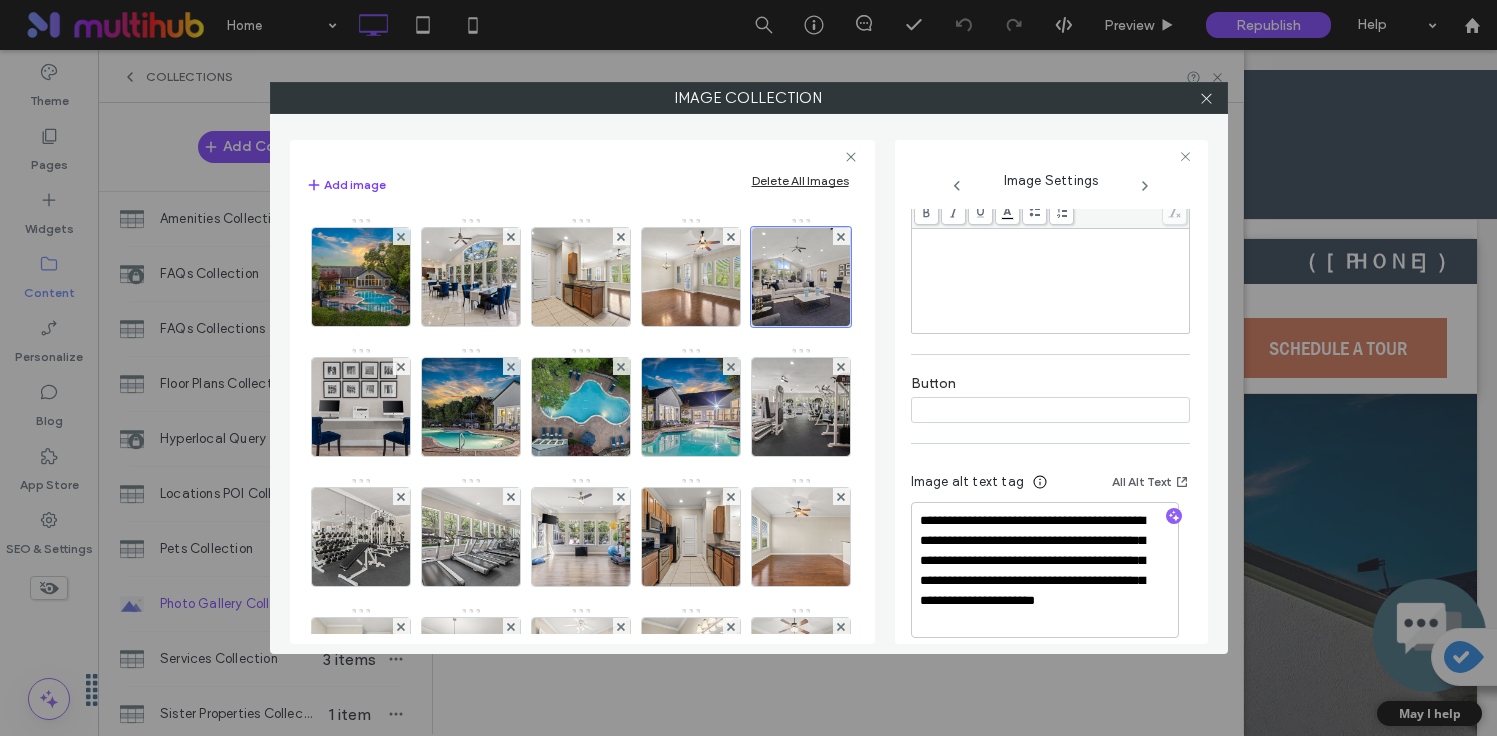 scroll, scrollTop: 479, scrollLeft: 0, axis: vertical 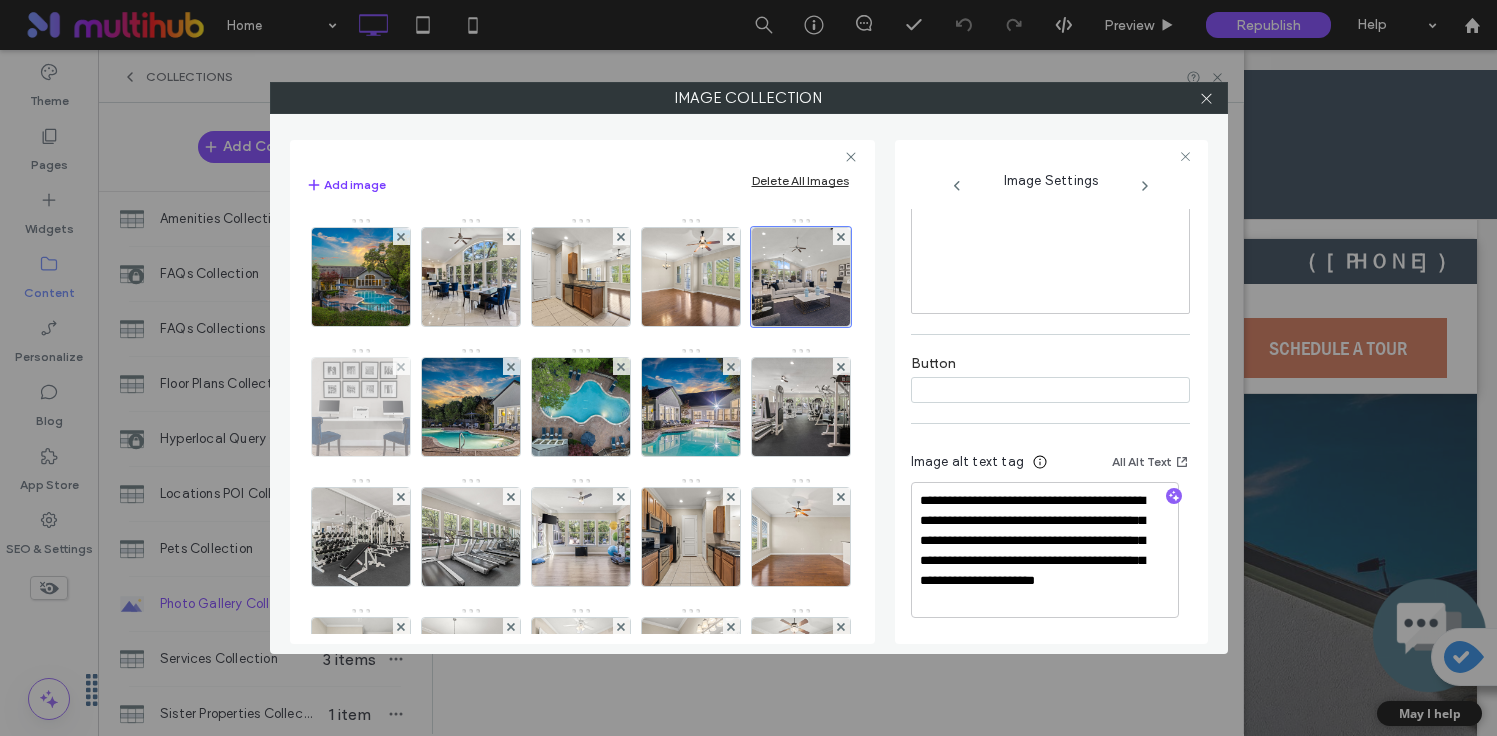 click at bounding box center (360, 407) 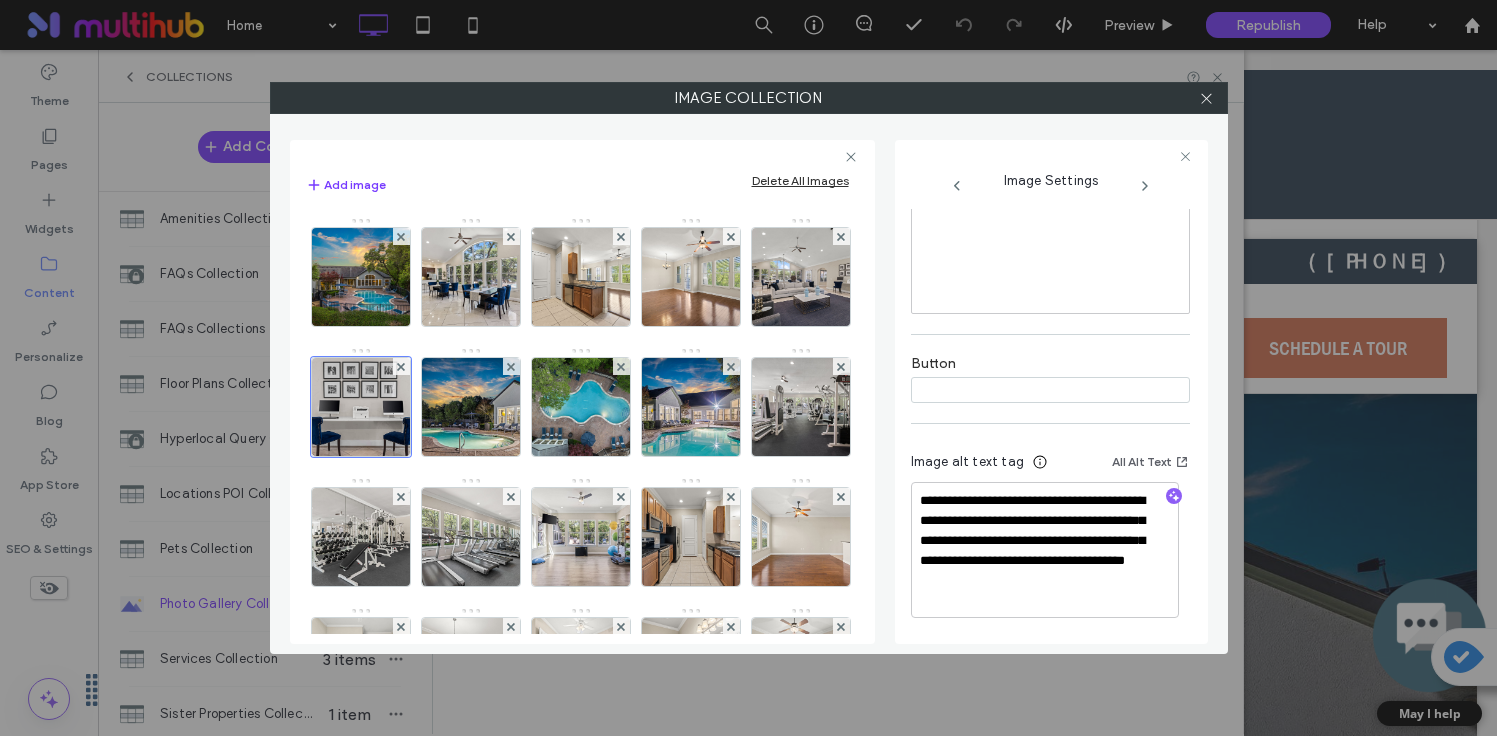 scroll, scrollTop: 495, scrollLeft: 0, axis: vertical 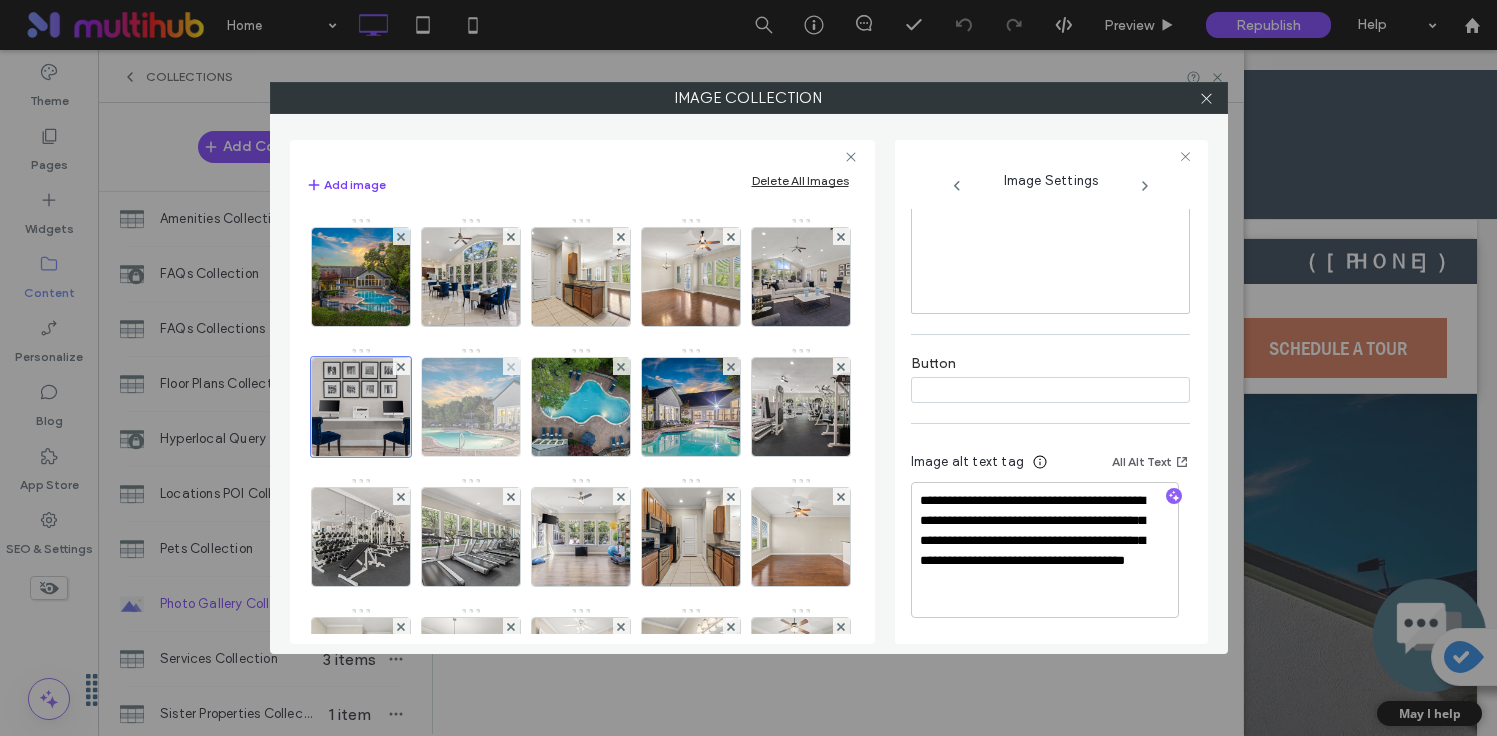 click at bounding box center [470, 407] 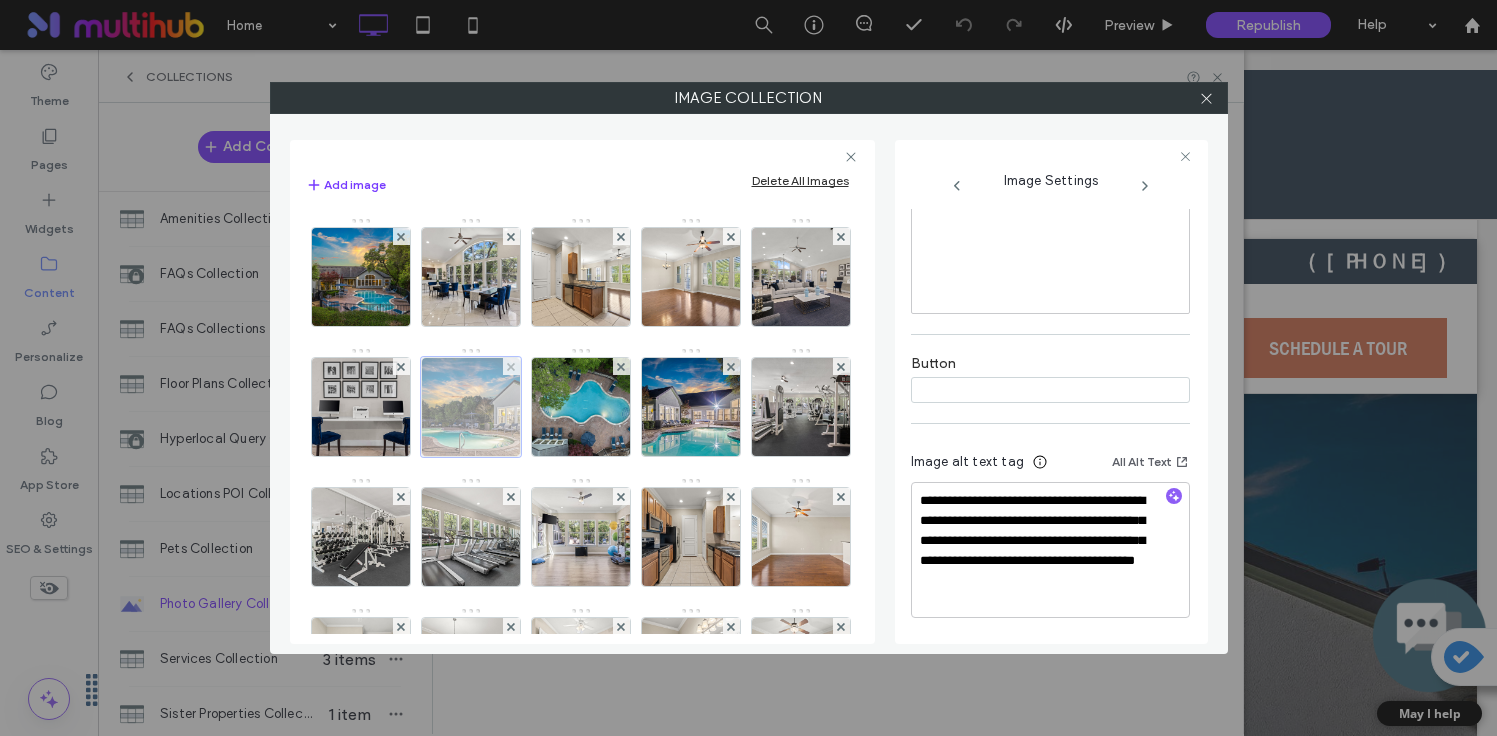 scroll, scrollTop: 375, scrollLeft: 0, axis: vertical 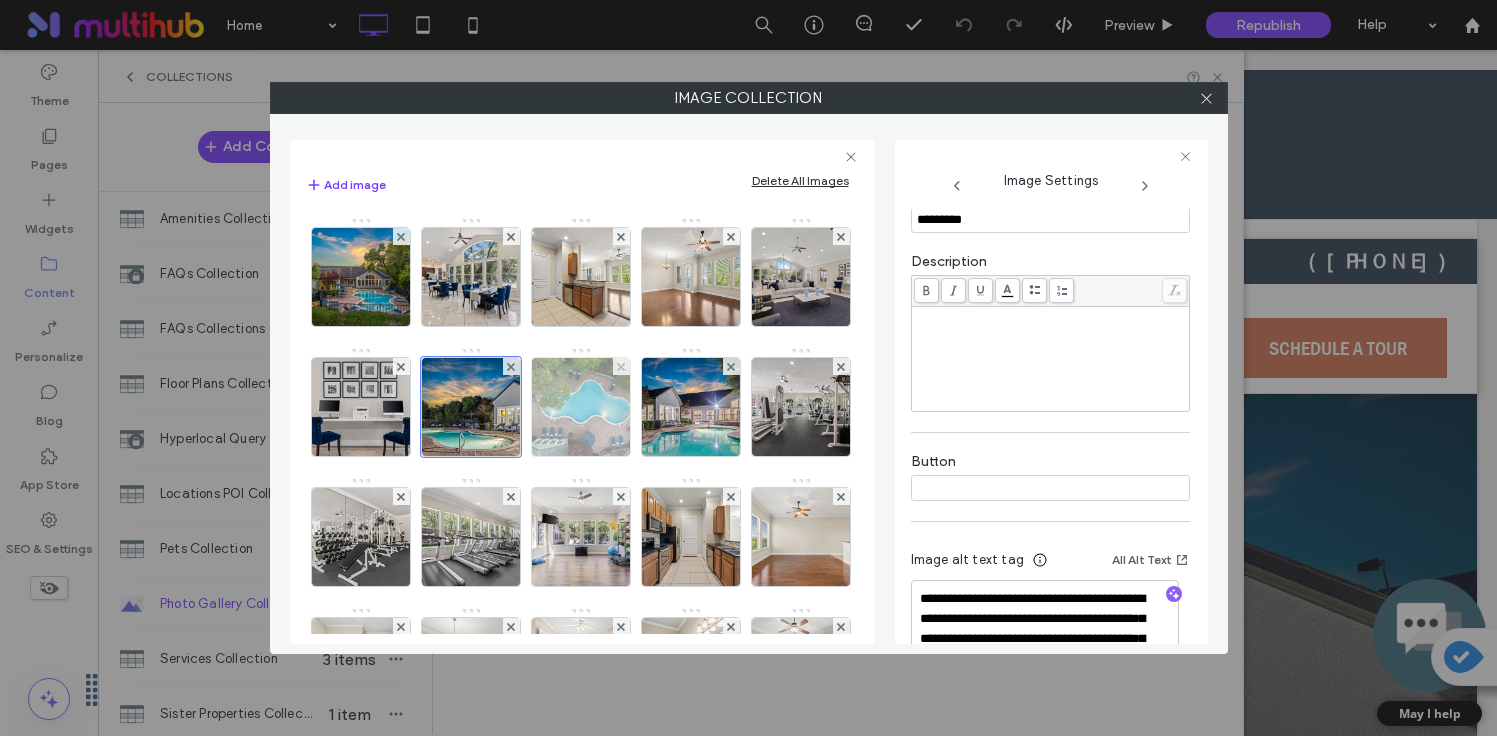 click at bounding box center (580, 407) 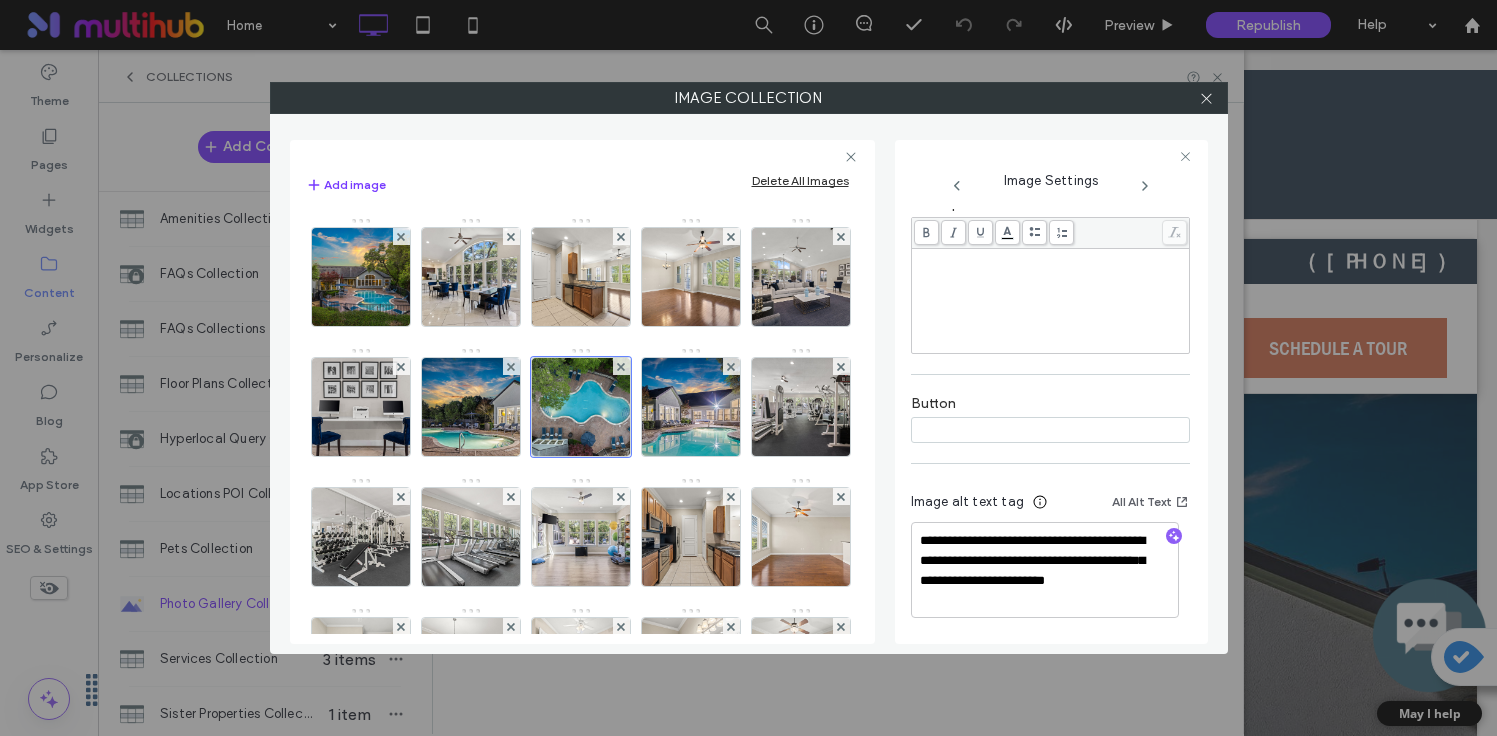 scroll, scrollTop: 439, scrollLeft: 0, axis: vertical 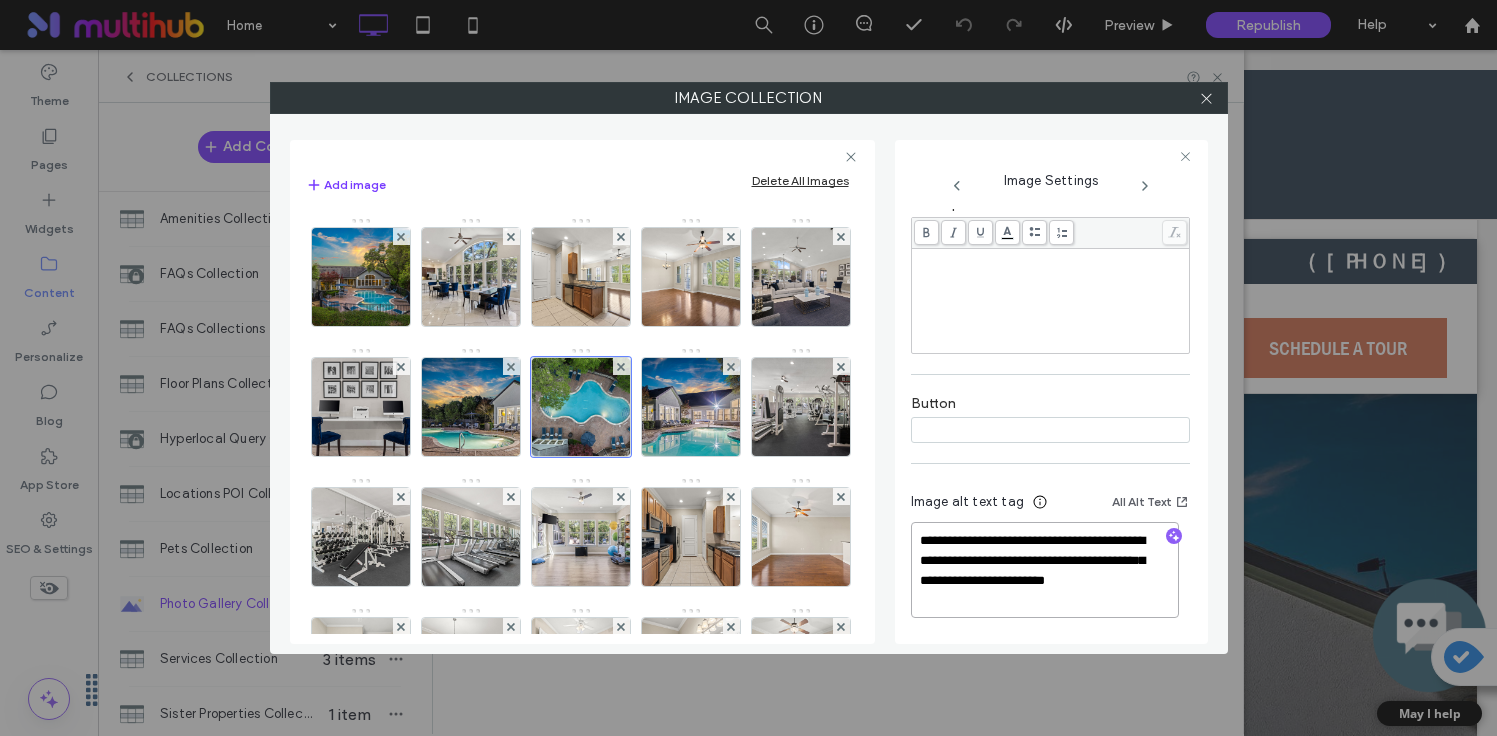 drag, startPoint x: 1068, startPoint y: 565, endPoint x: 1029, endPoint y: 598, distance: 51.088158 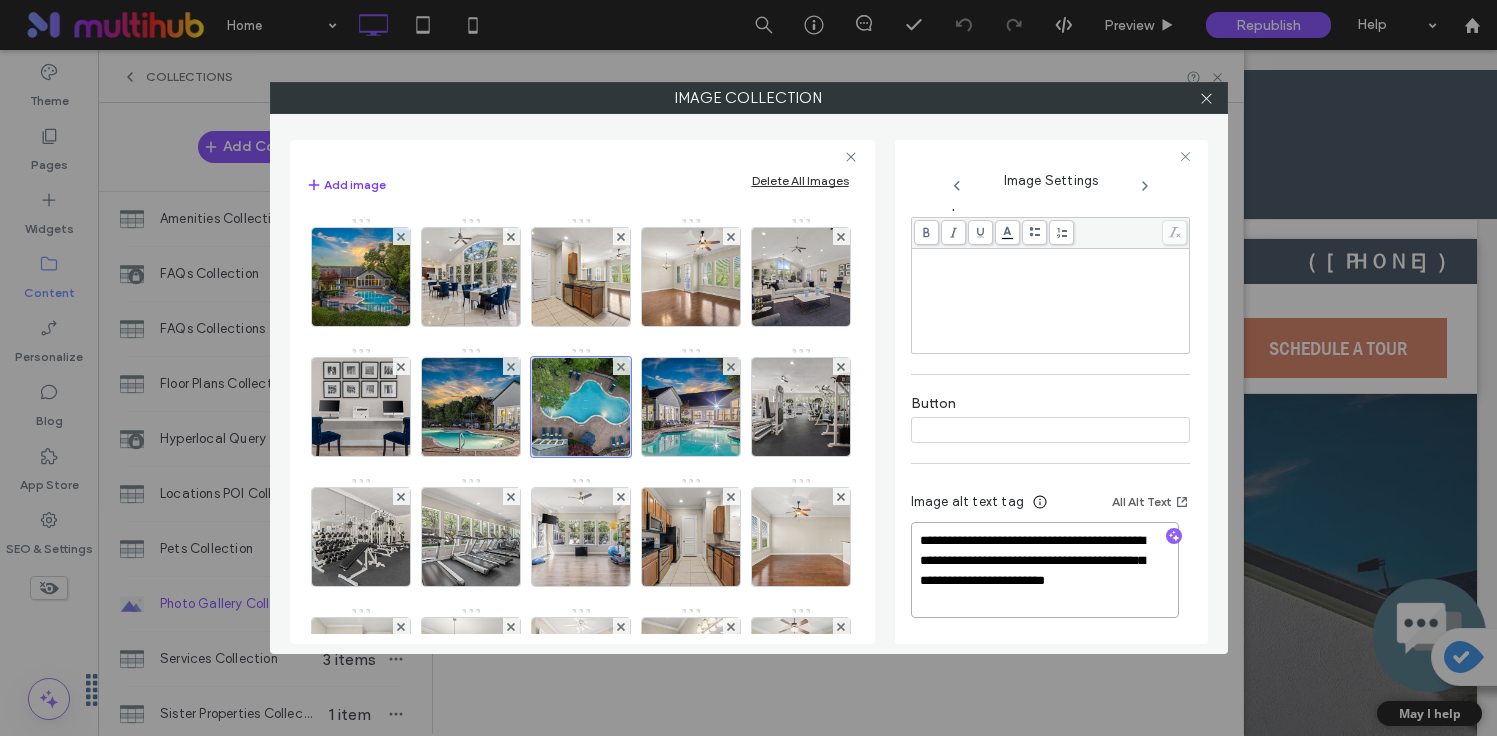 click on "**********" at bounding box center (1045, 570) 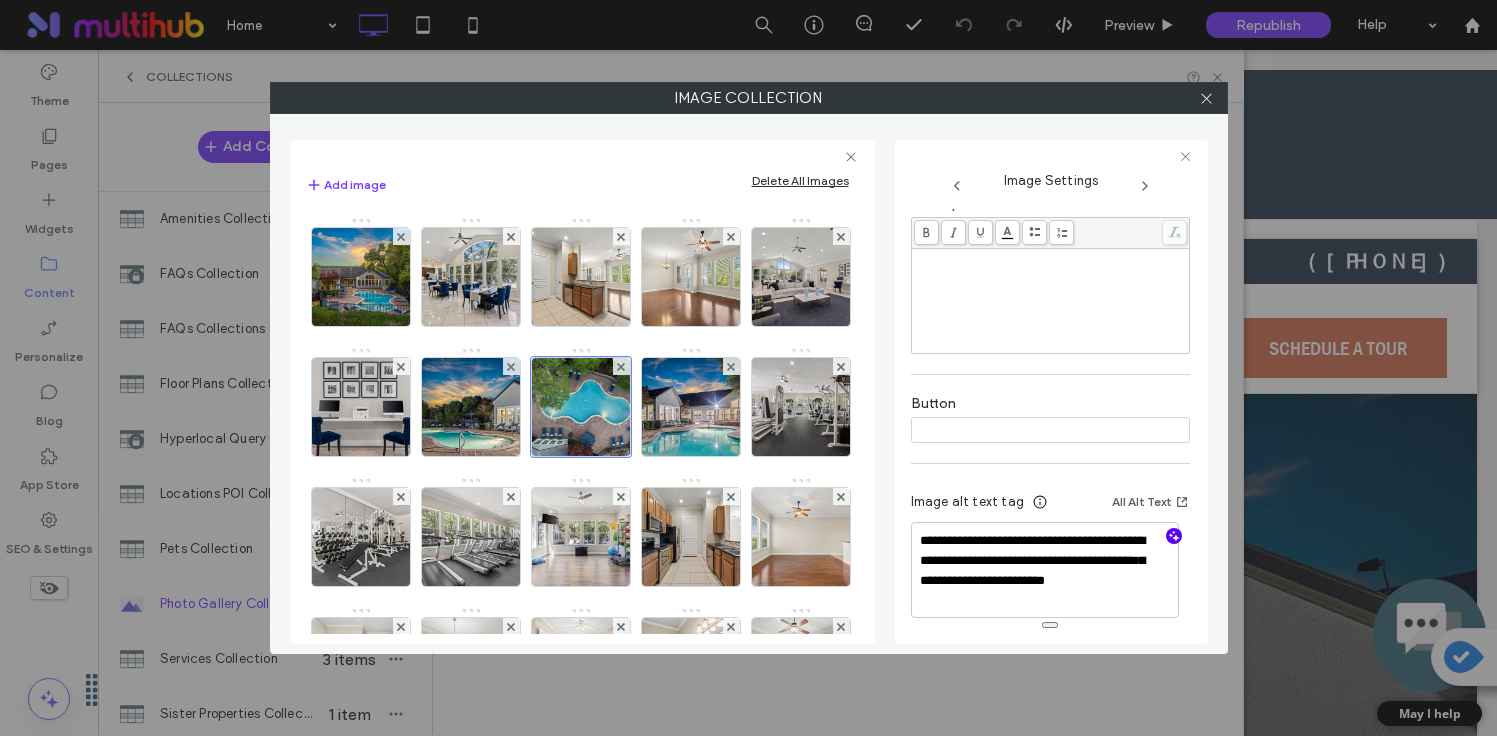 click 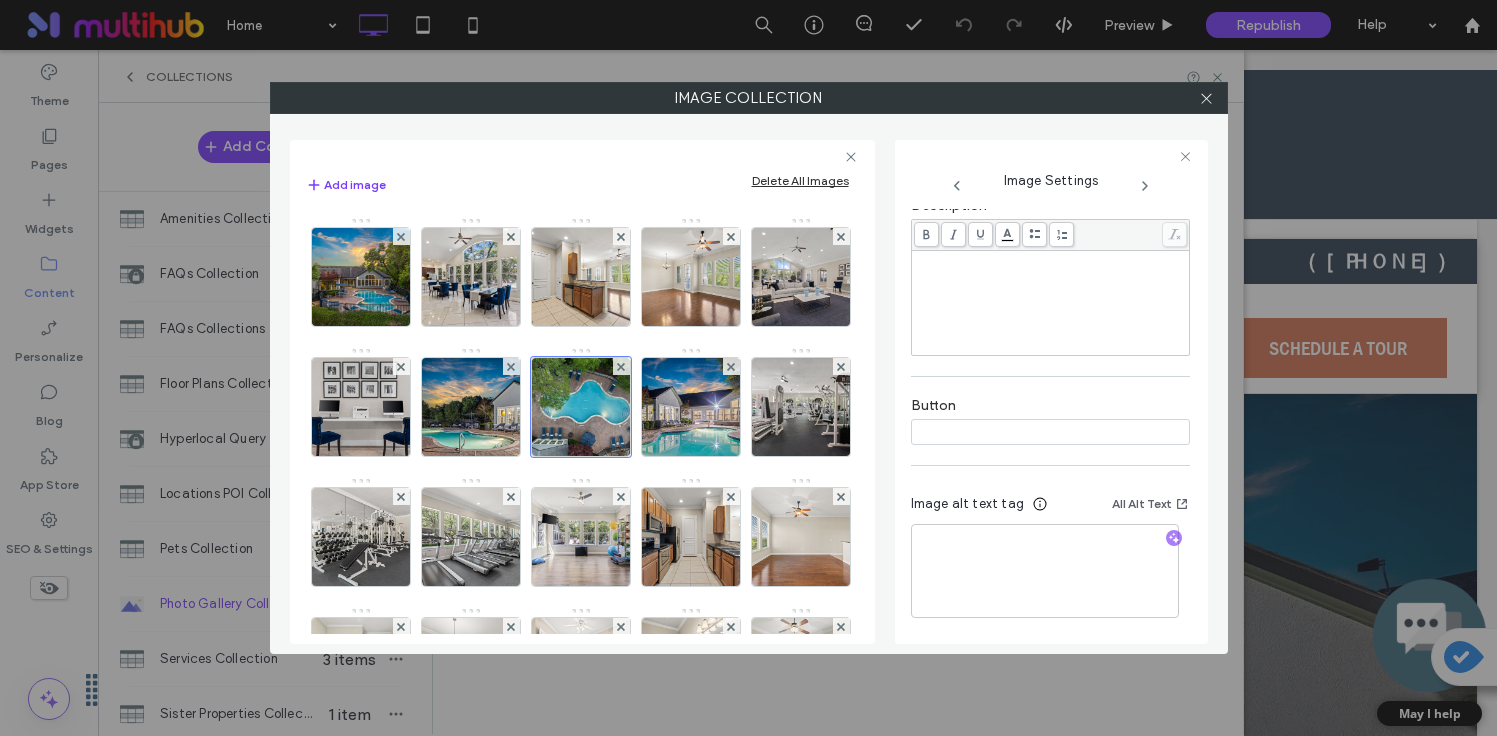 scroll, scrollTop: 437, scrollLeft: 0, axis: vertical 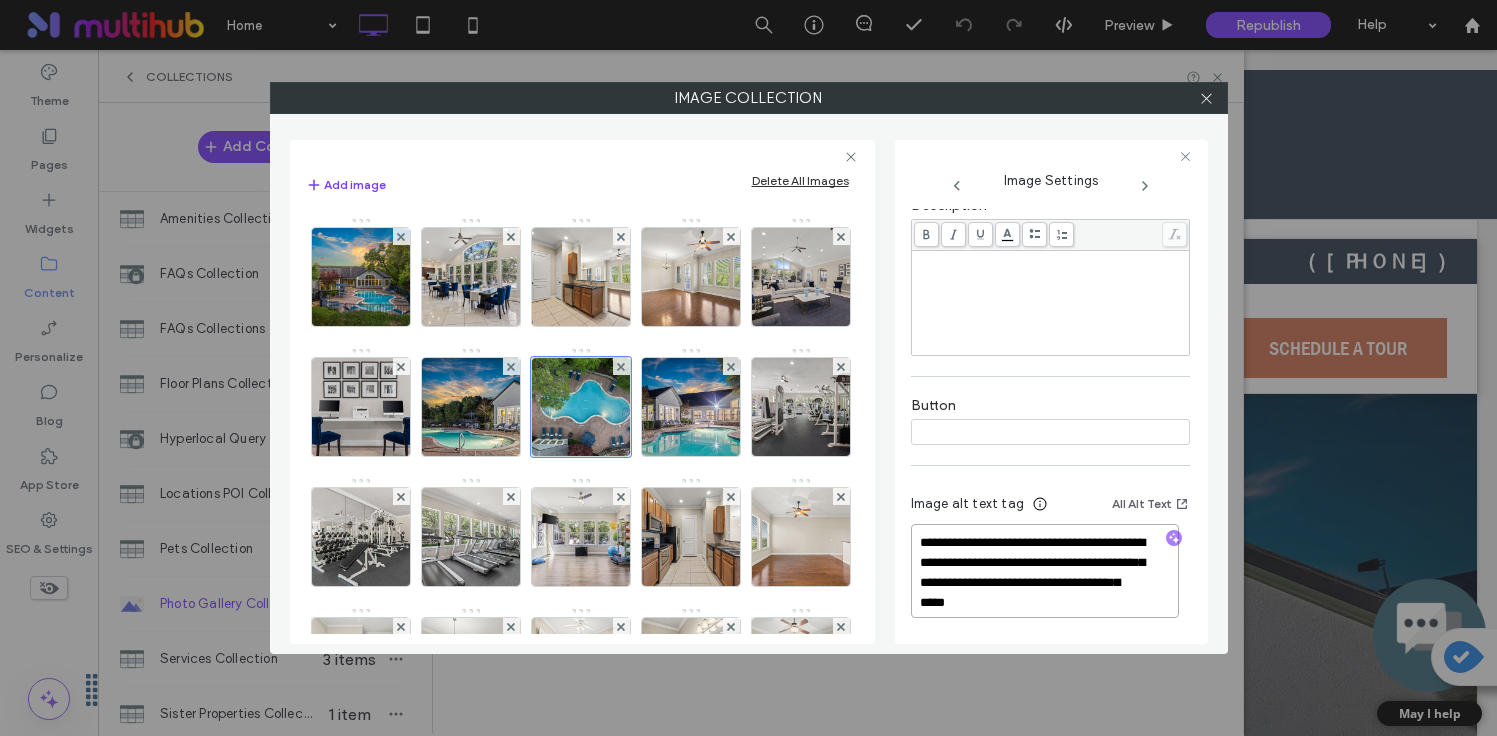 click on "**********" at bounding box center (1045, 571) 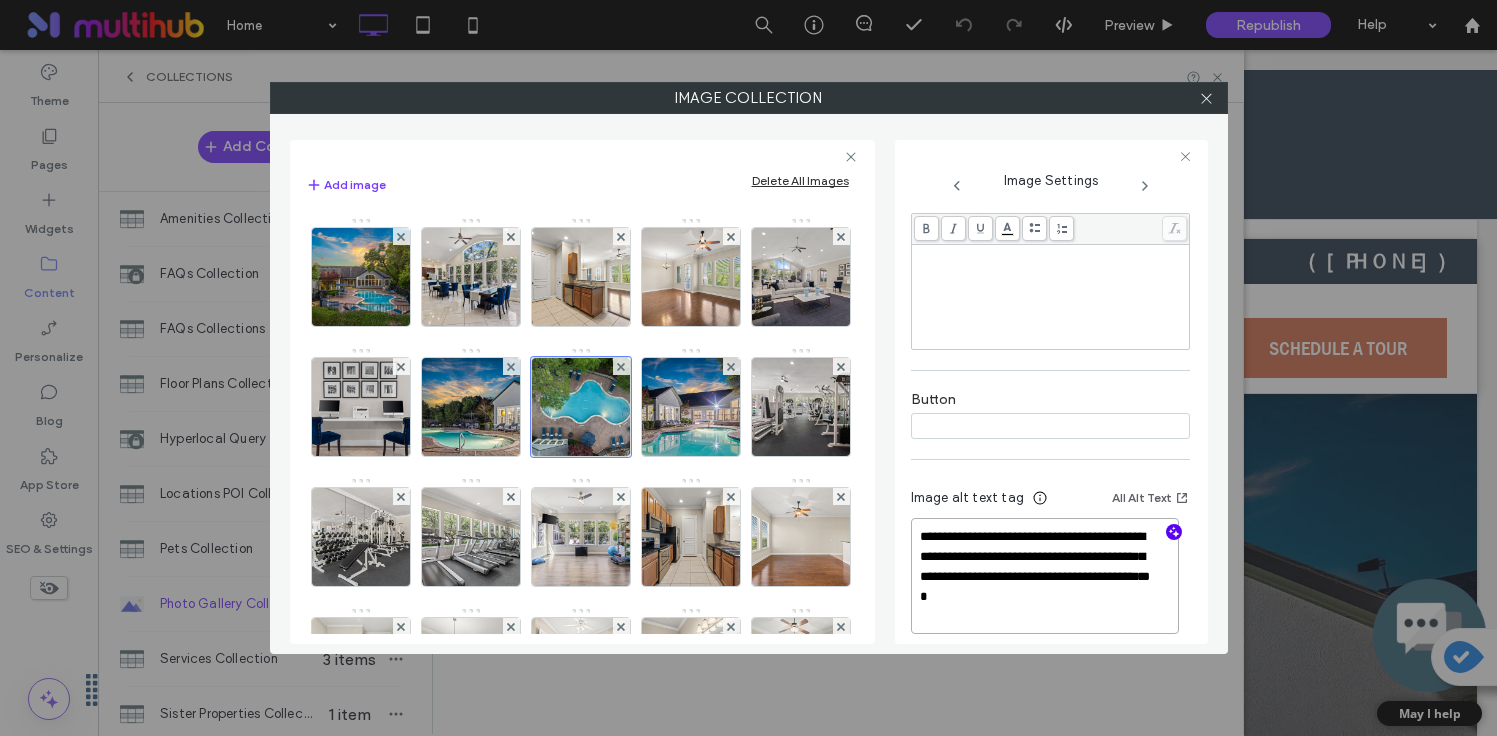 paste on "**********" 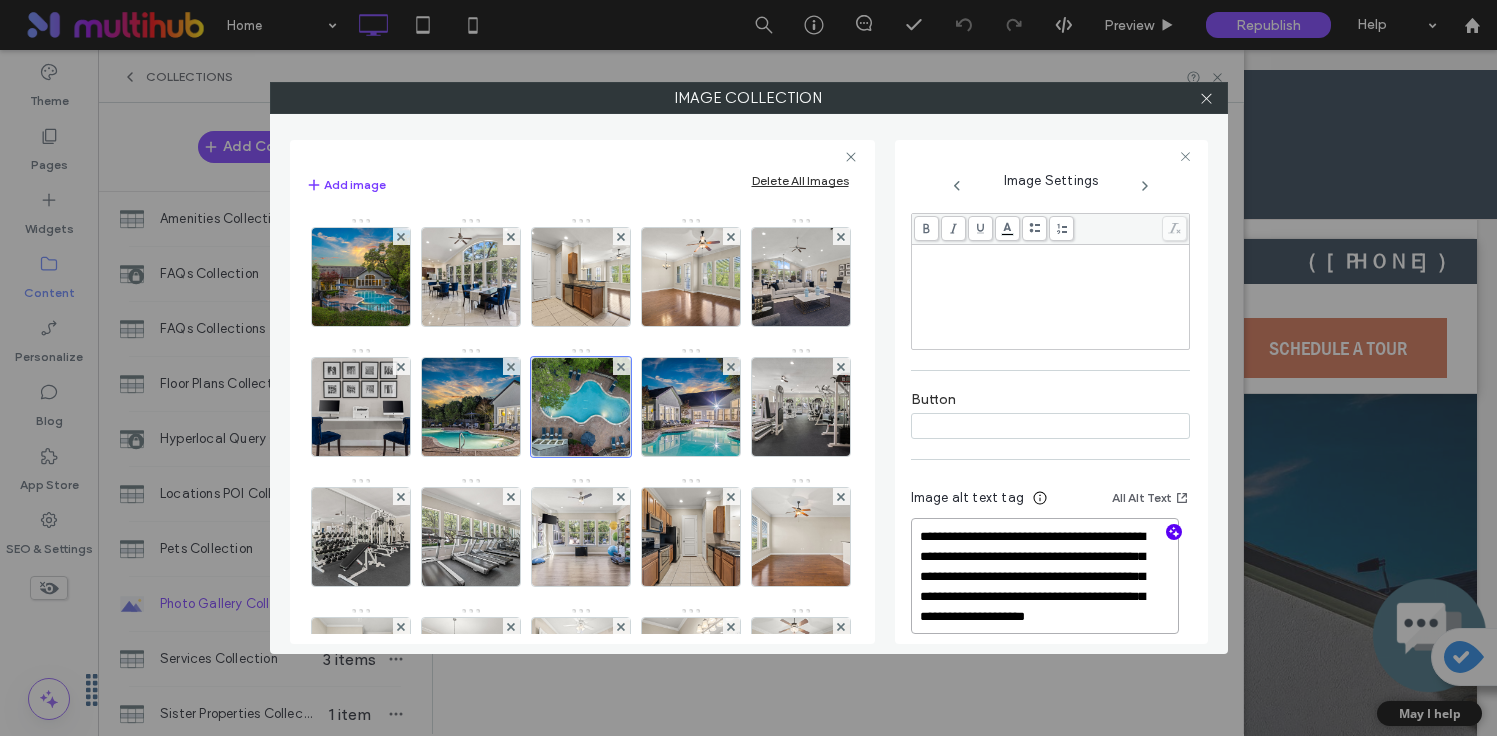 scroll, scrollTop: 444, scrollLeft: 0, axis: vertical 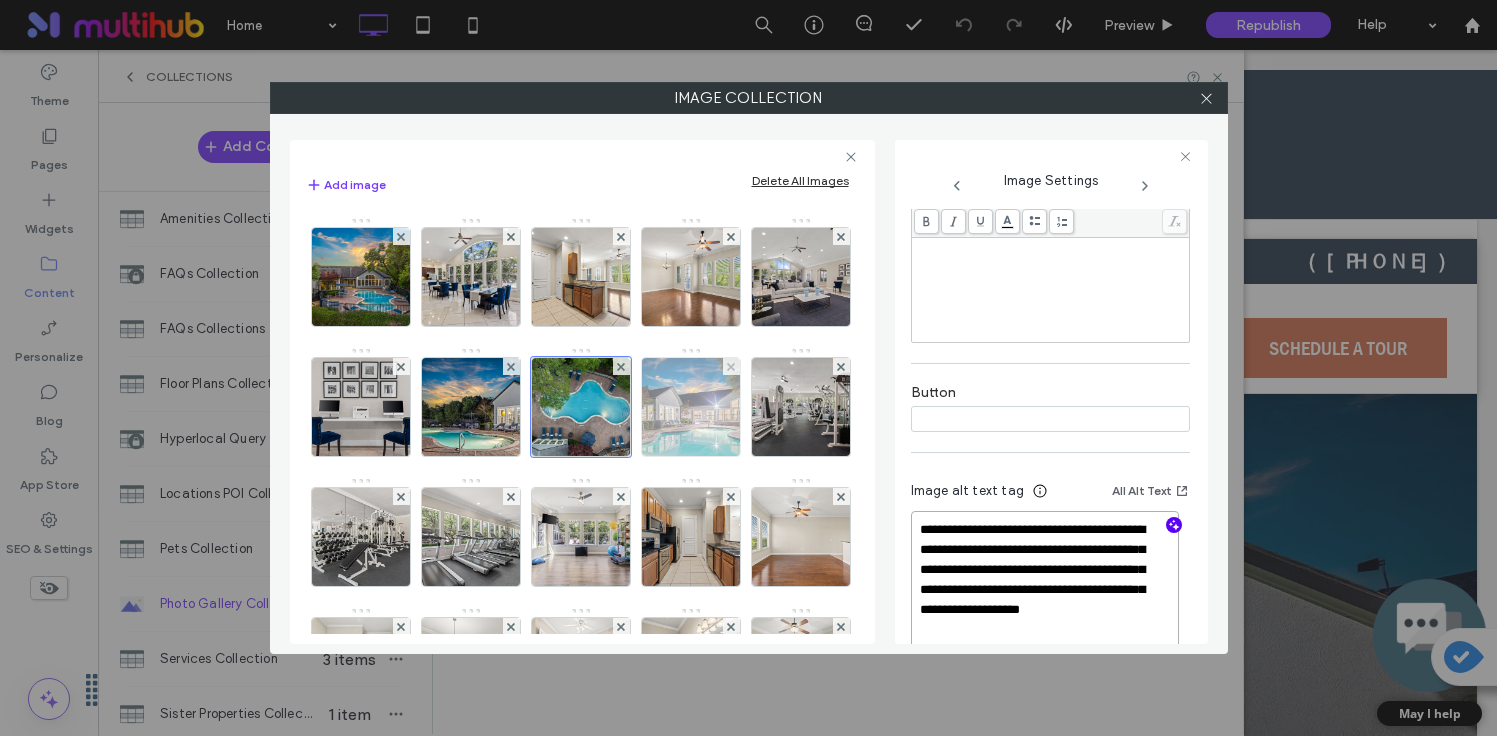type on "**********" 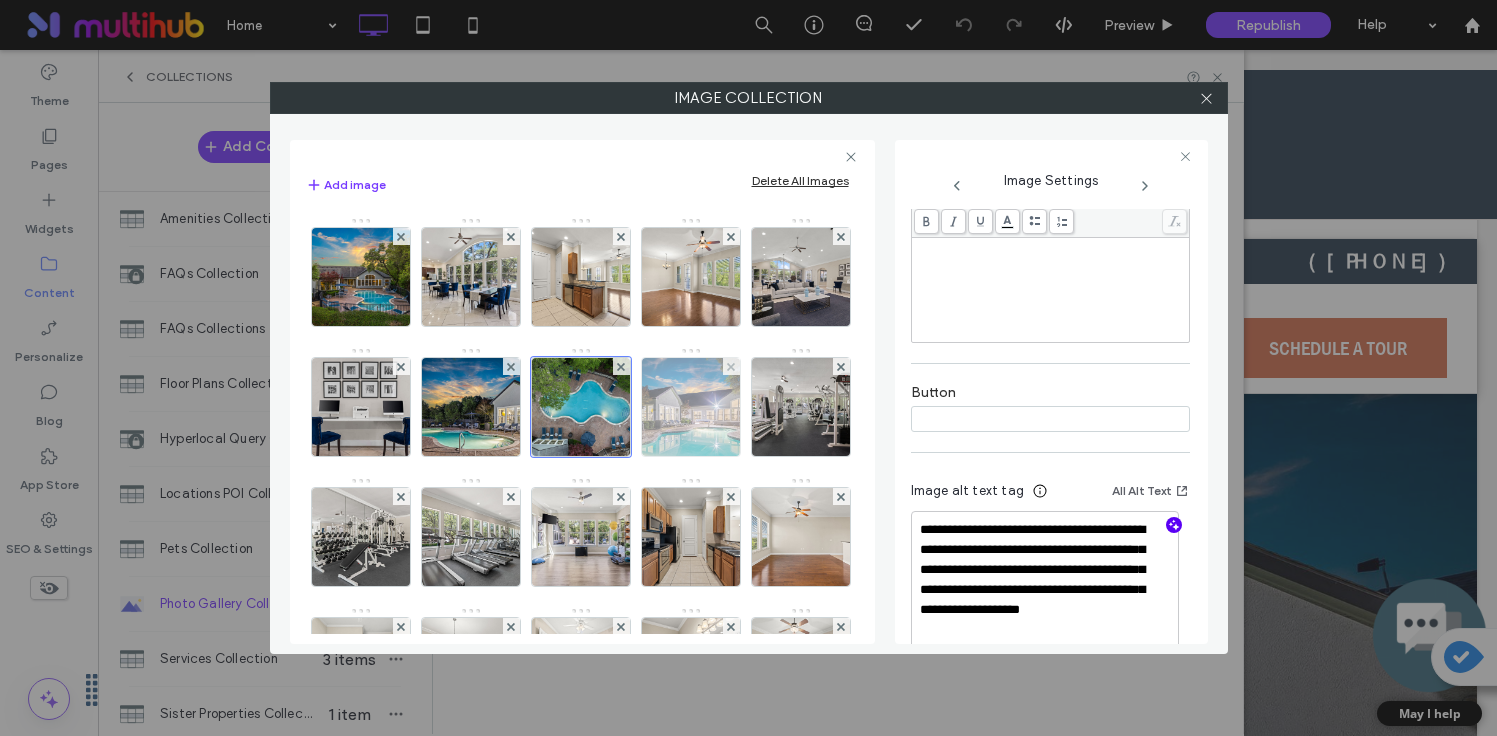 click at bounding box center (690, 407) 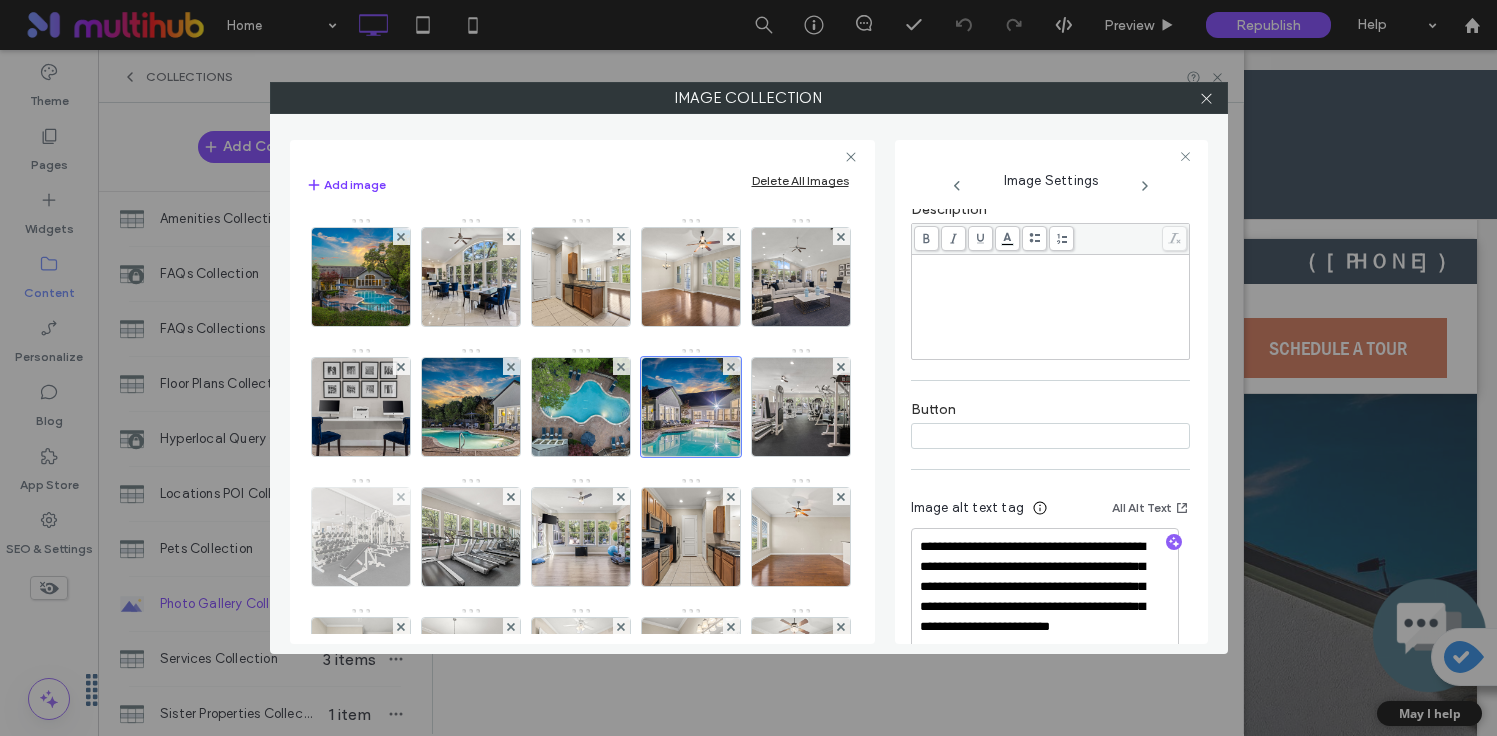 scroll, scrollTop: 430, scrollLeft: 0, axis: vertical 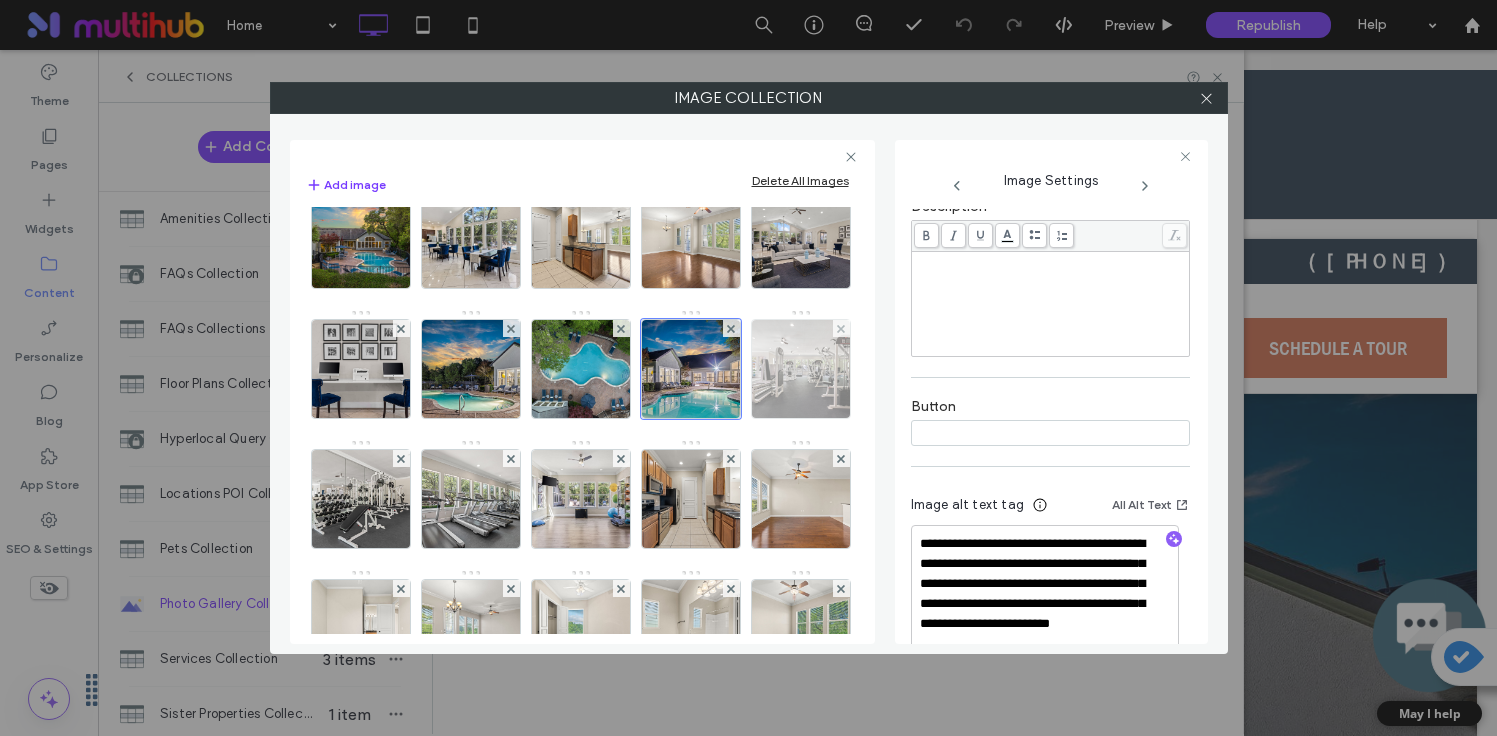 click at bounding box center [800, 369] 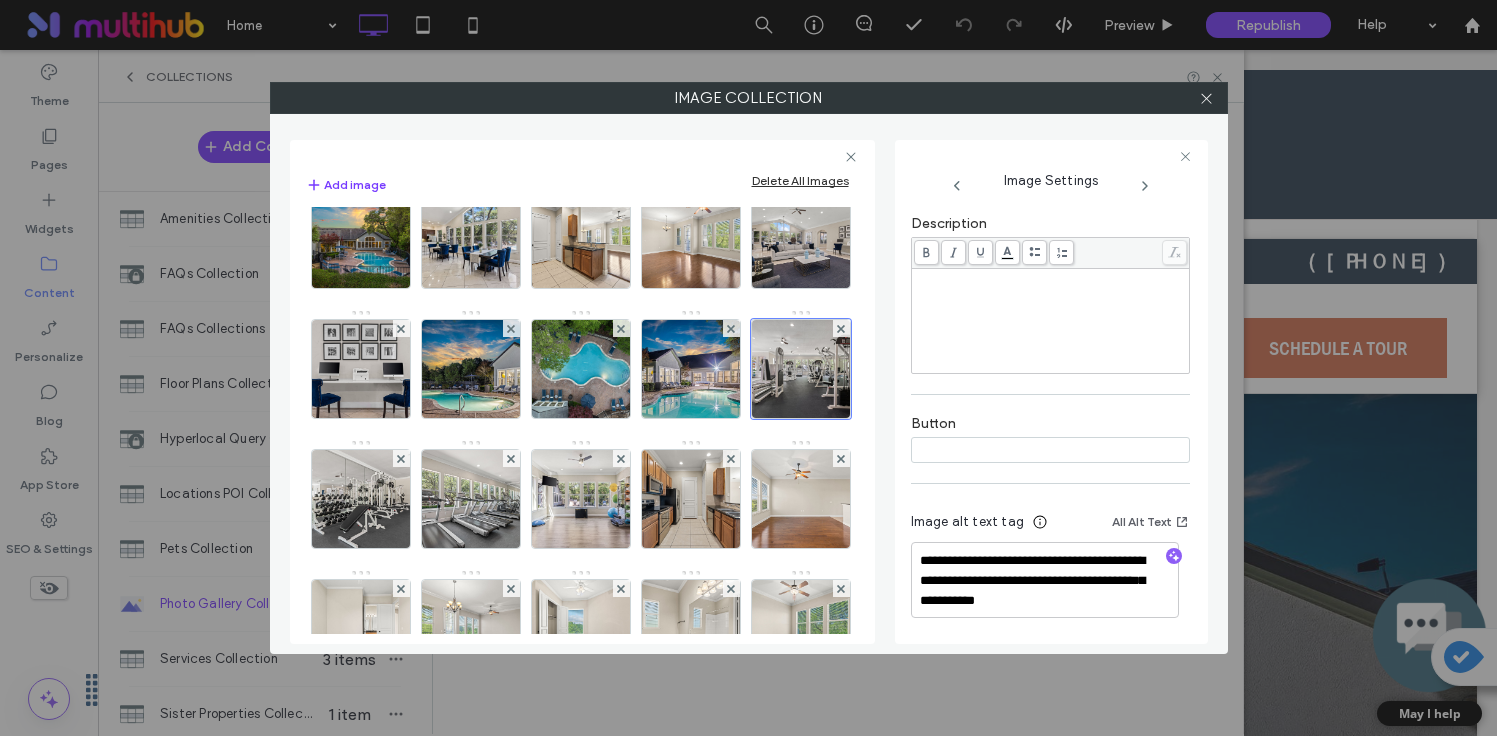 scroll, scrollTop: 435, scrollLeft: 0, axis: vertical 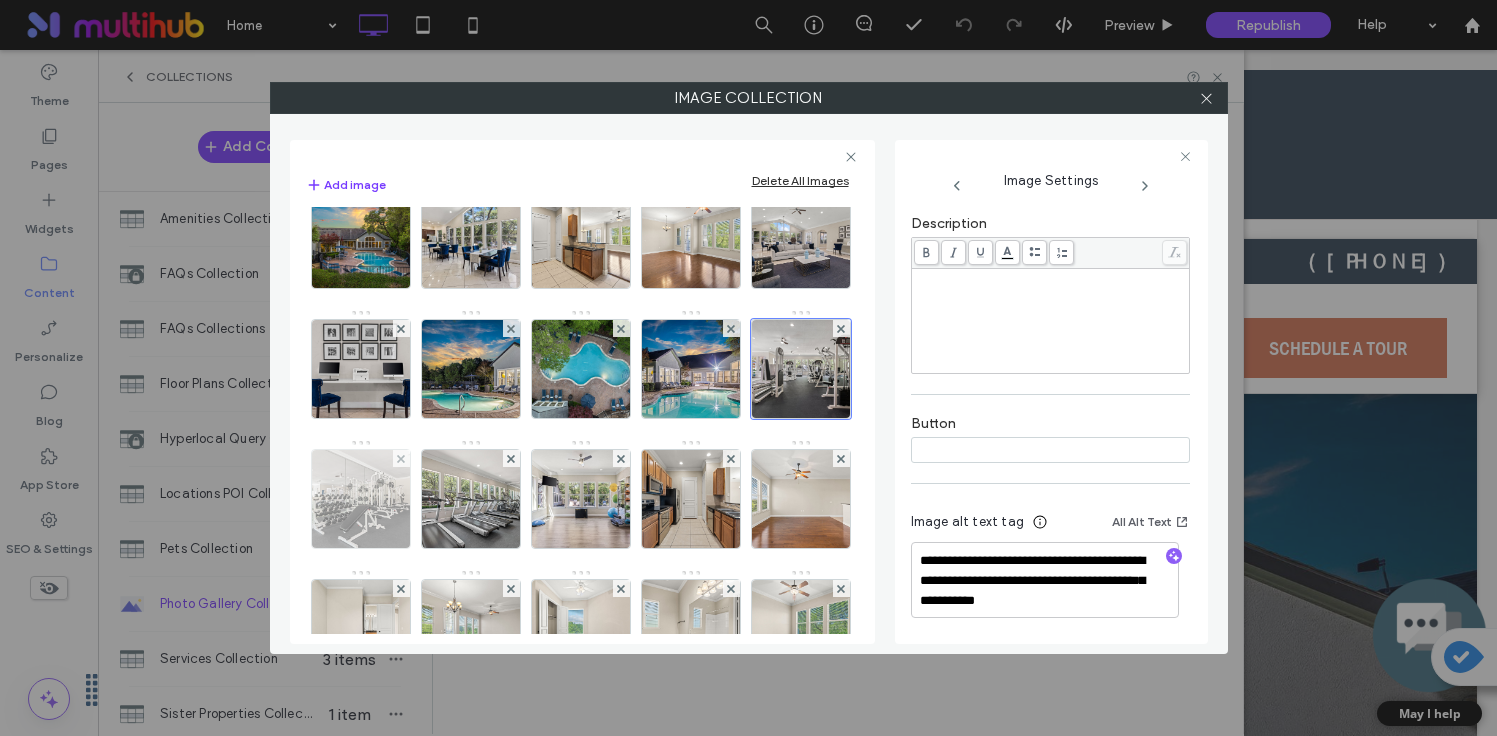 click at bounding box center [360, 499] 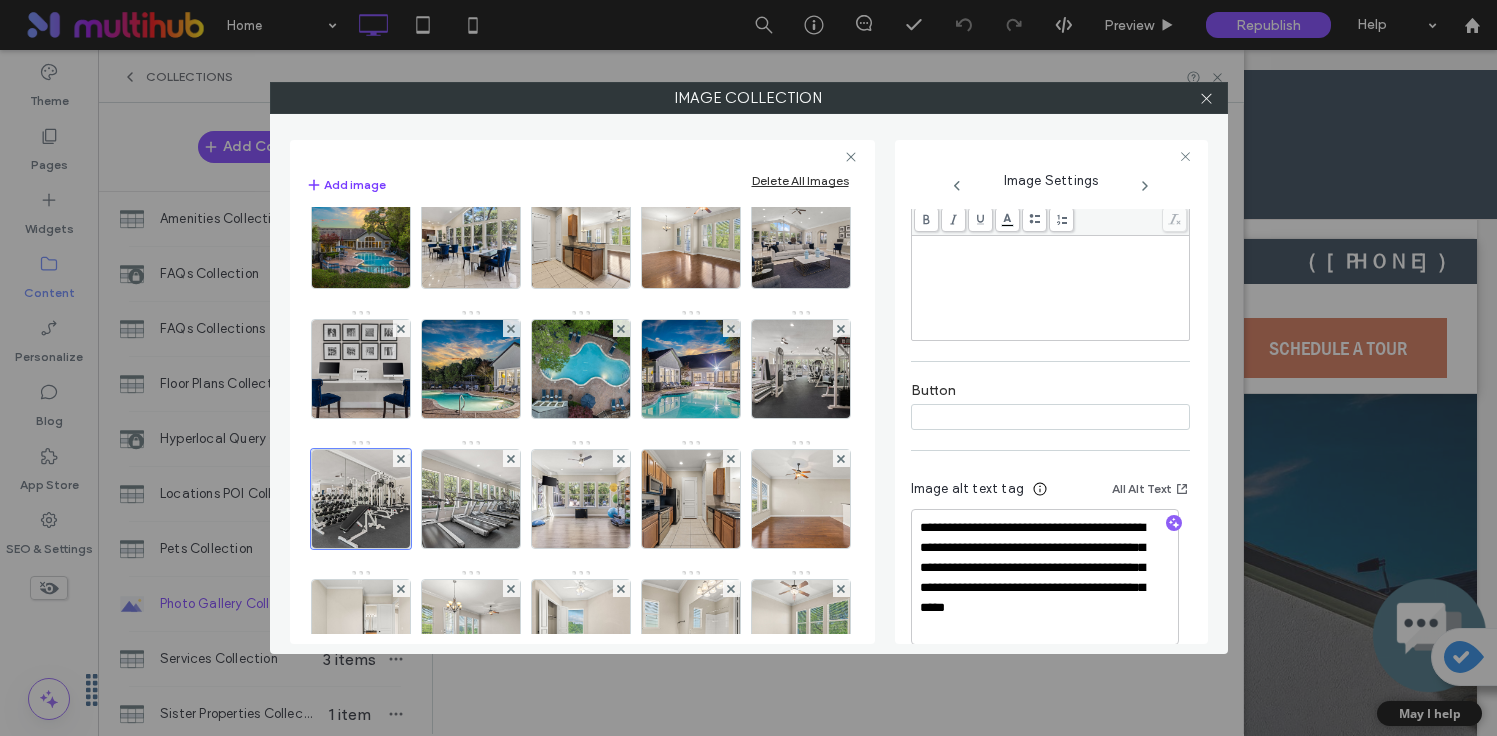 scroll, scrollTop: 495, scrollLeft: 0, axis: vertical 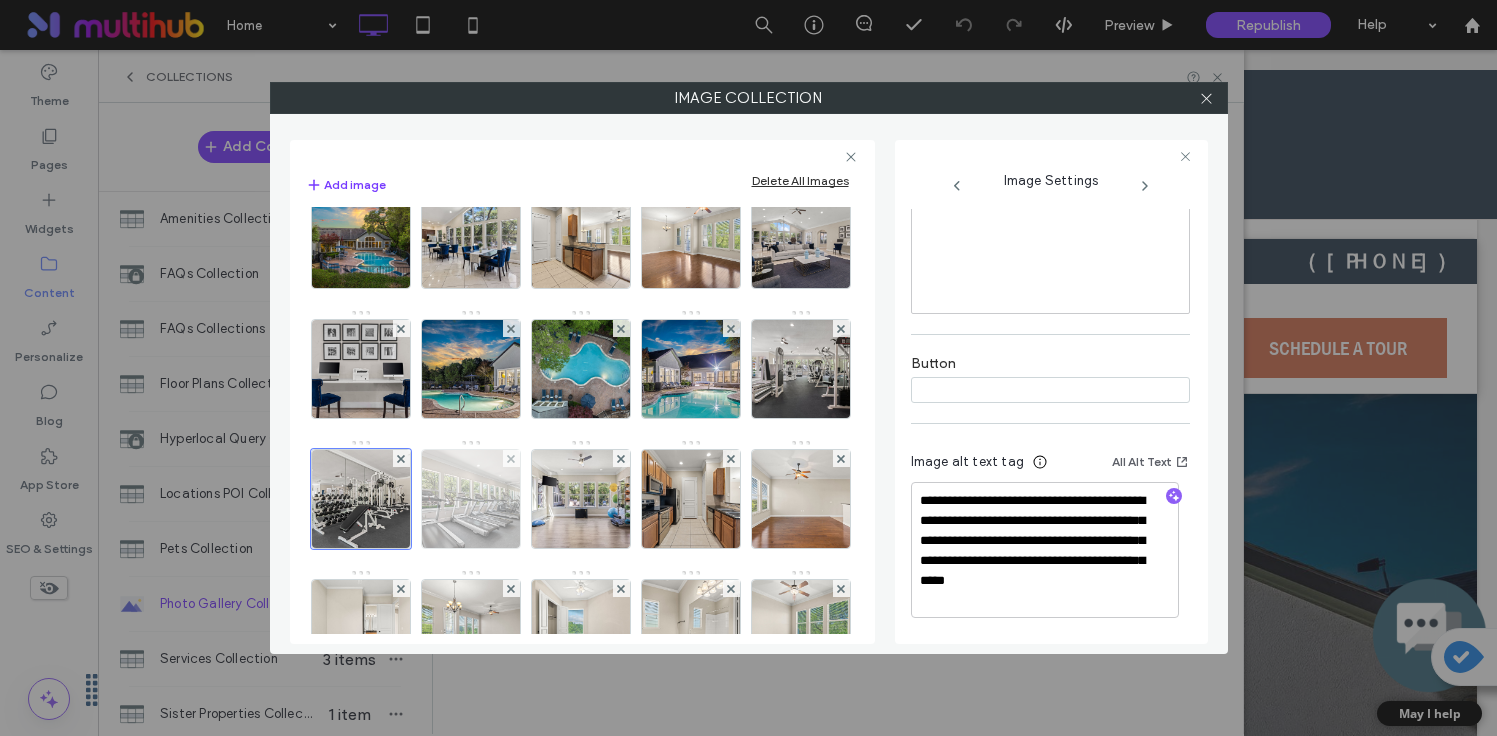 click at bounding box center [470, 499] 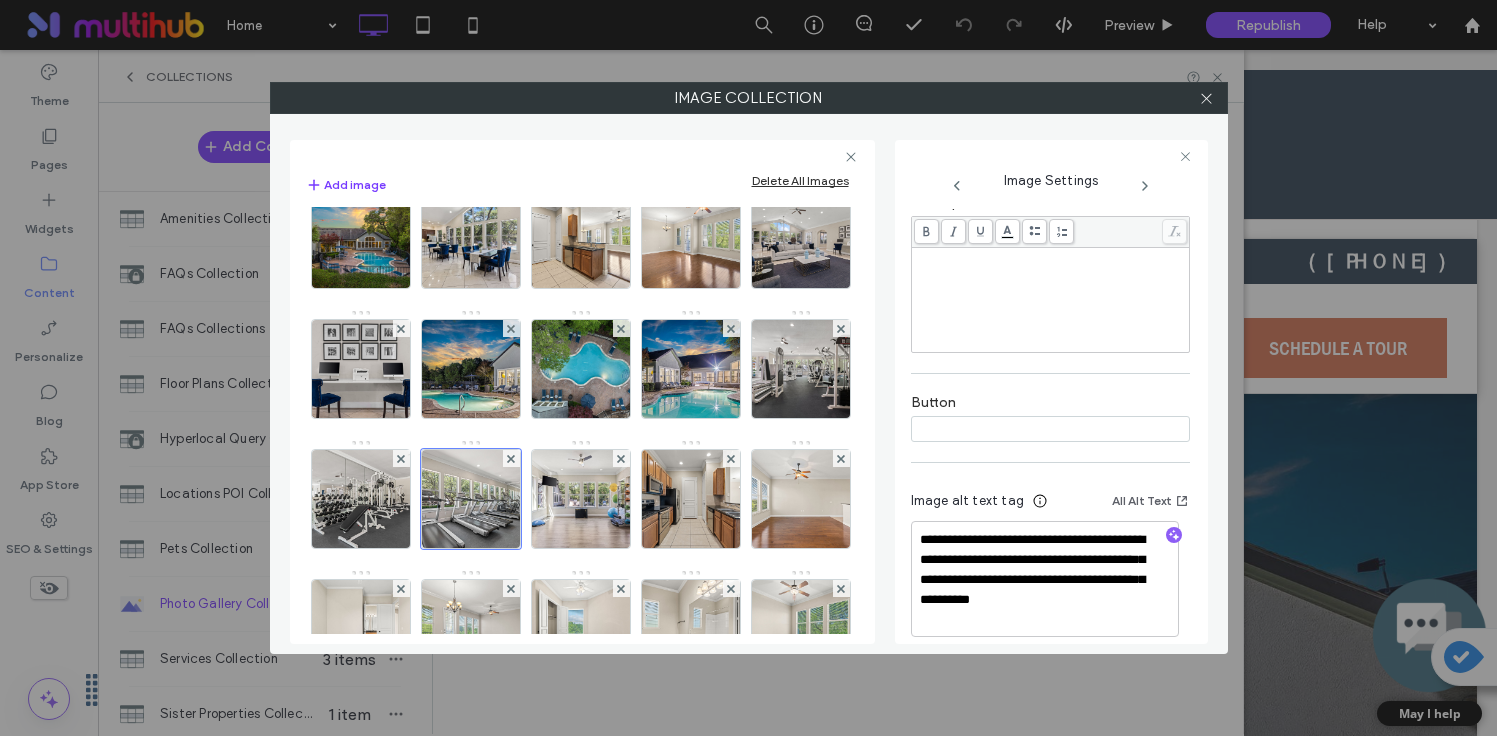 scroll, scrollTop: 475, scrollLeft: 0, axis: vertical 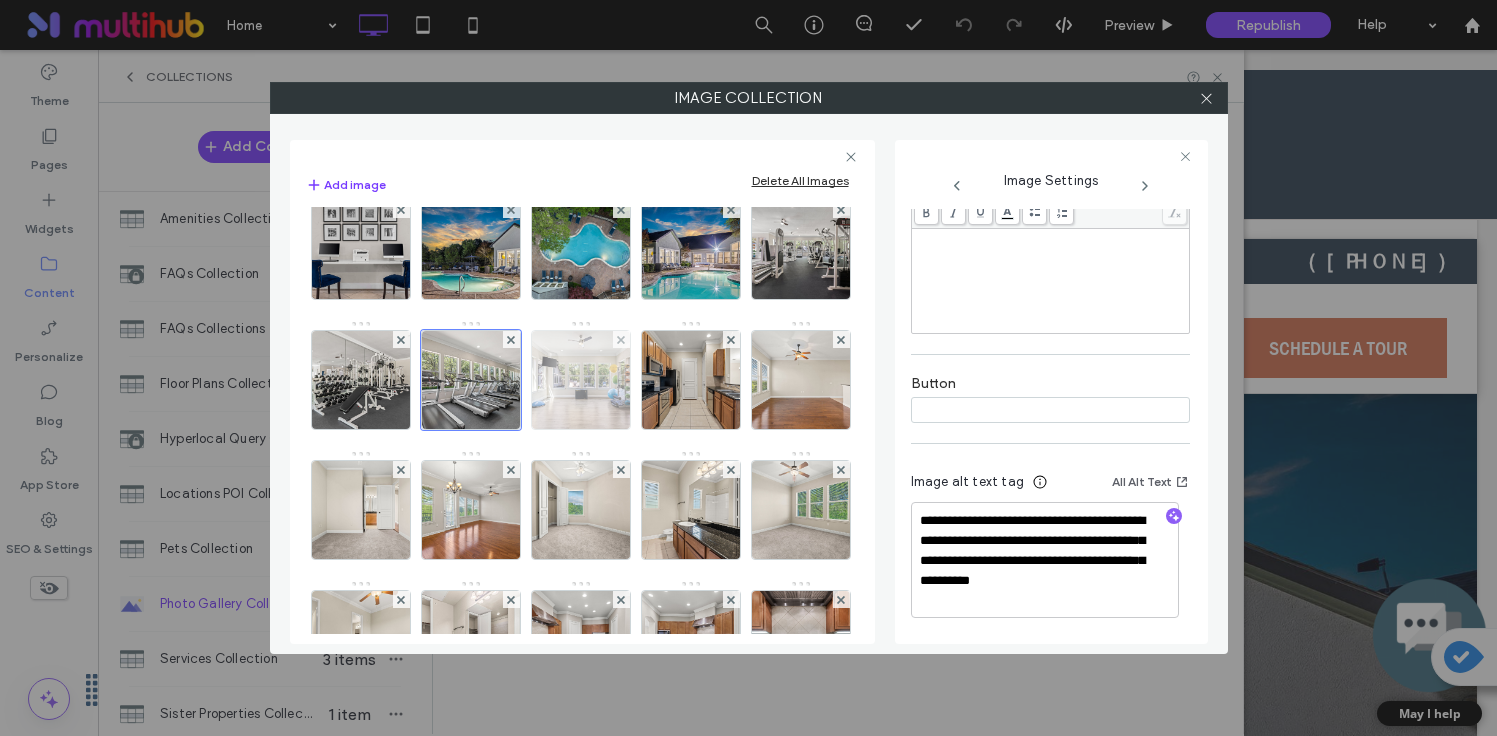 click at bounding box center [580, 380] 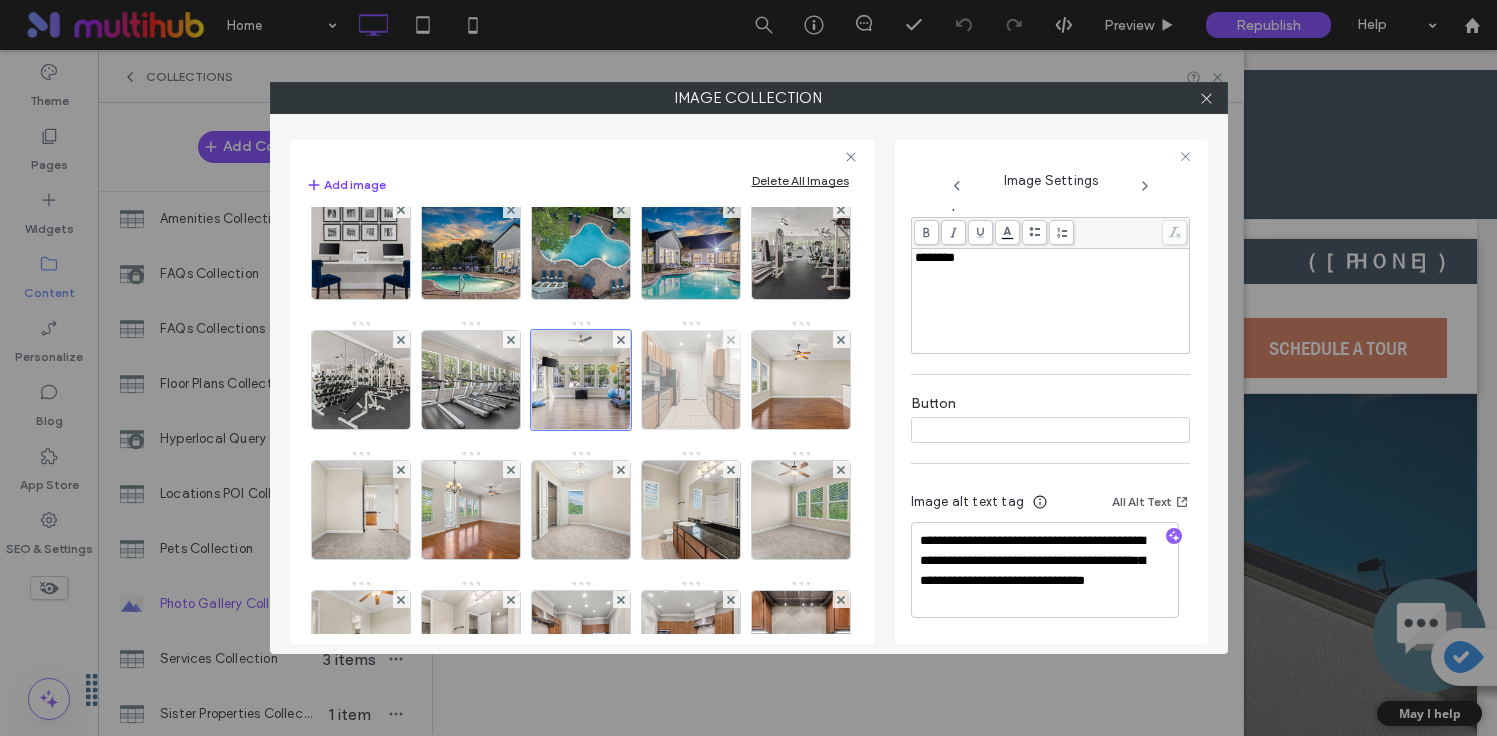 click at bounding box center (690, 380) 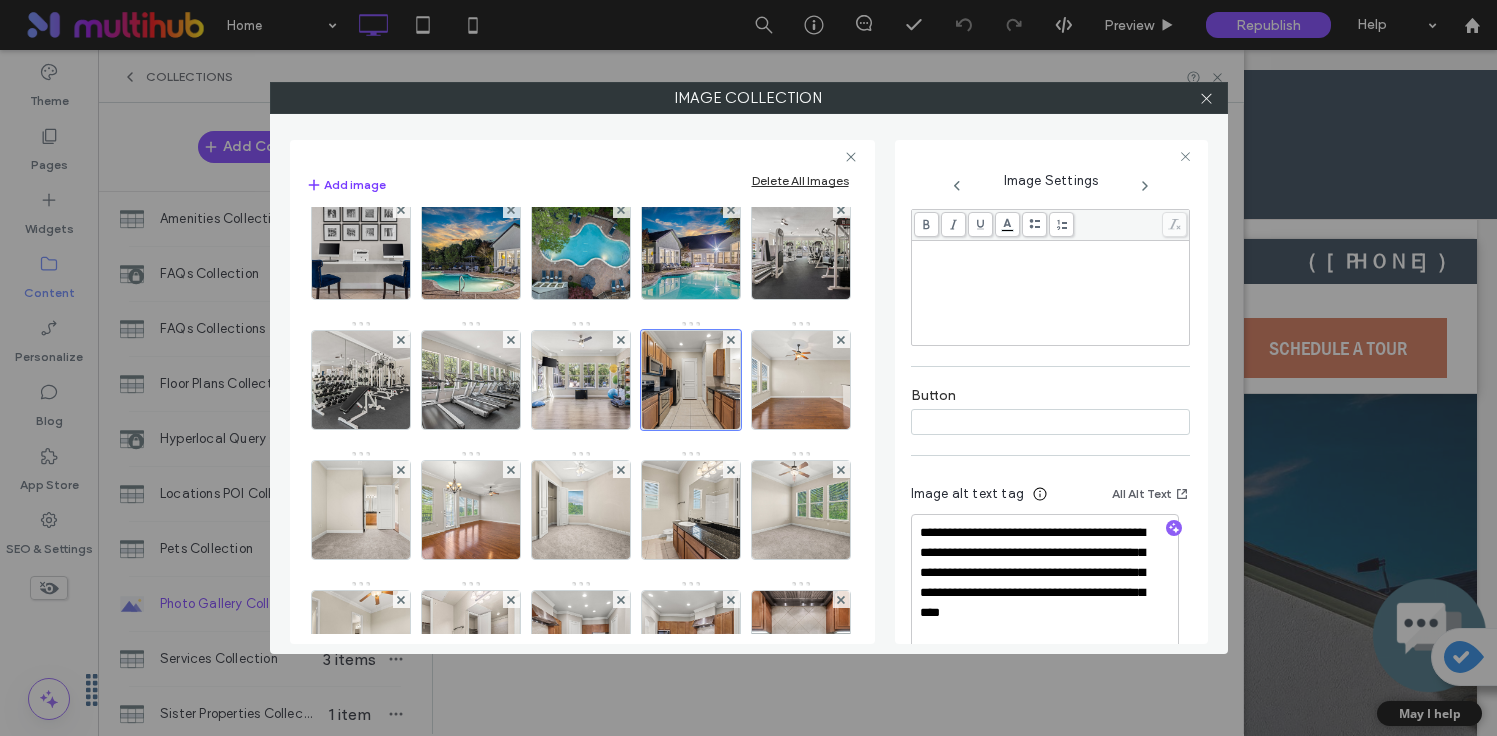 scroll, scrollTop: 495, scrollLeft: 0, axis: vertical 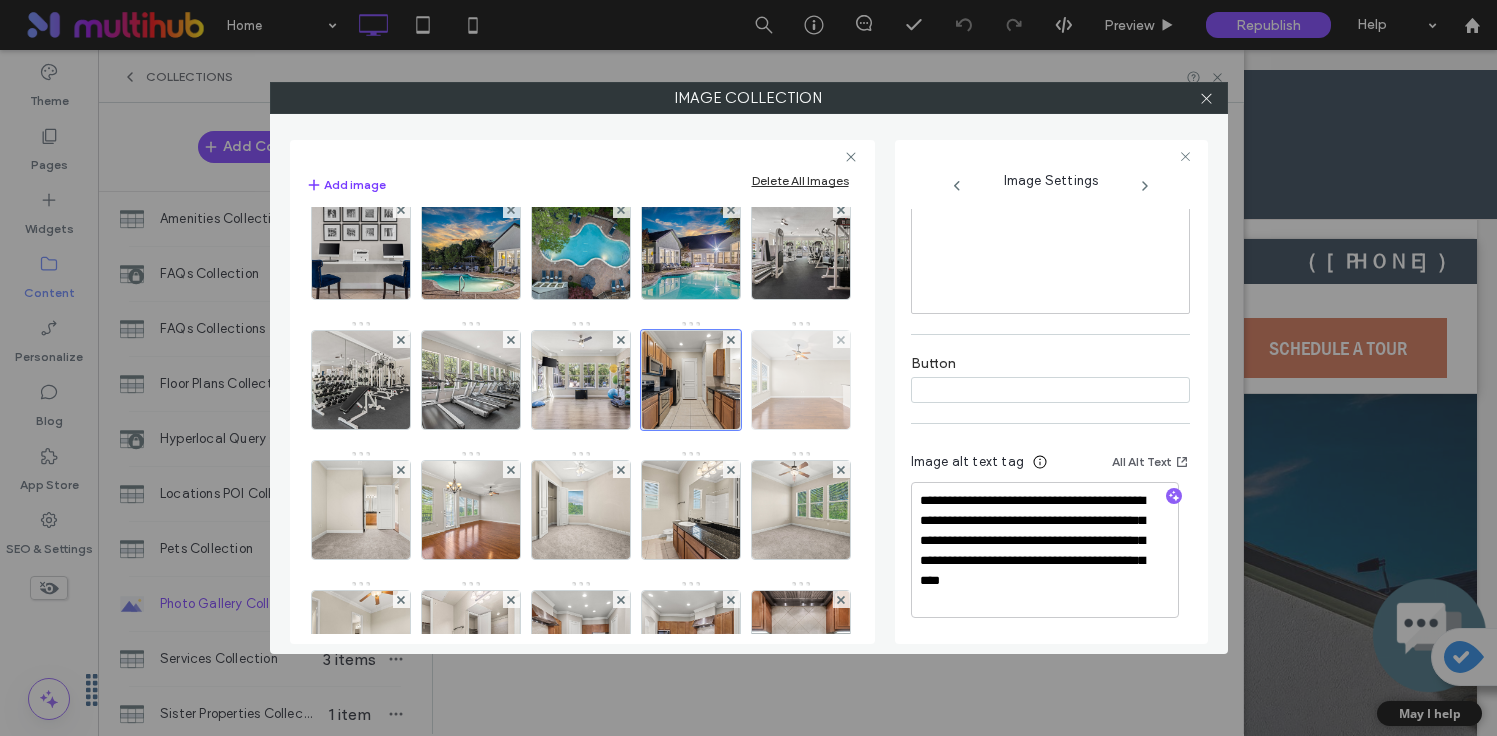 click at bounding box center [800, 380] 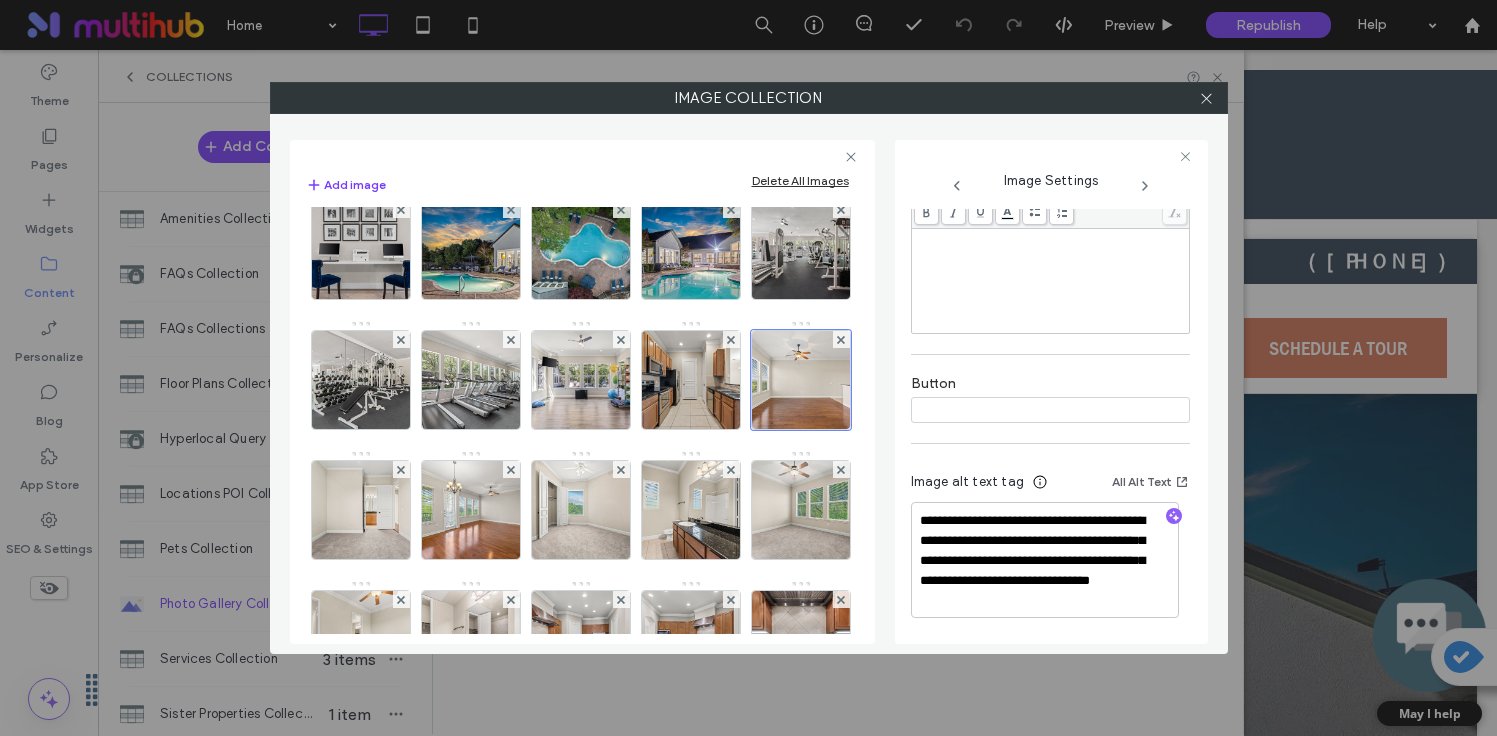 scroll, scrollTop: 475, scrollLeft: 0, axis: vertical 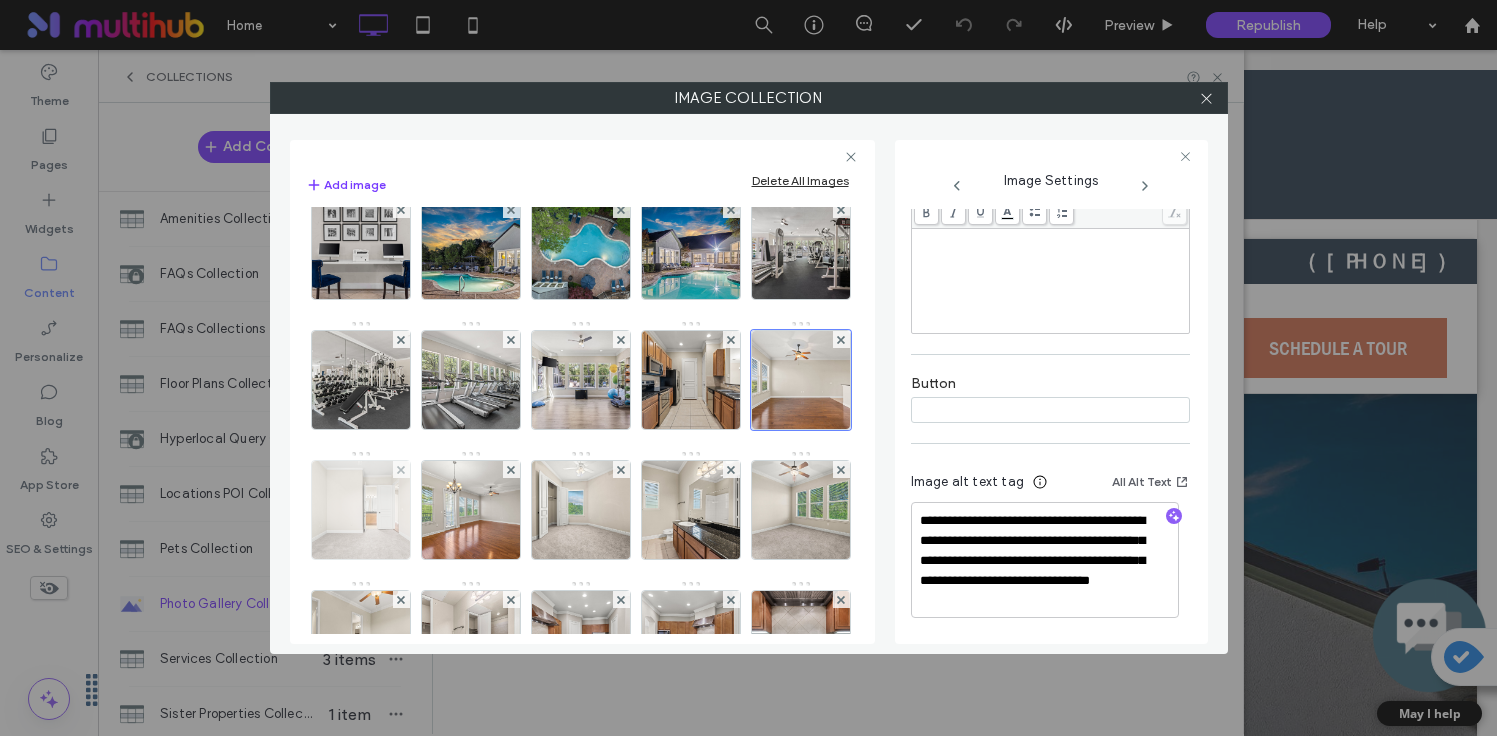 click at bounding box center (360, 510) 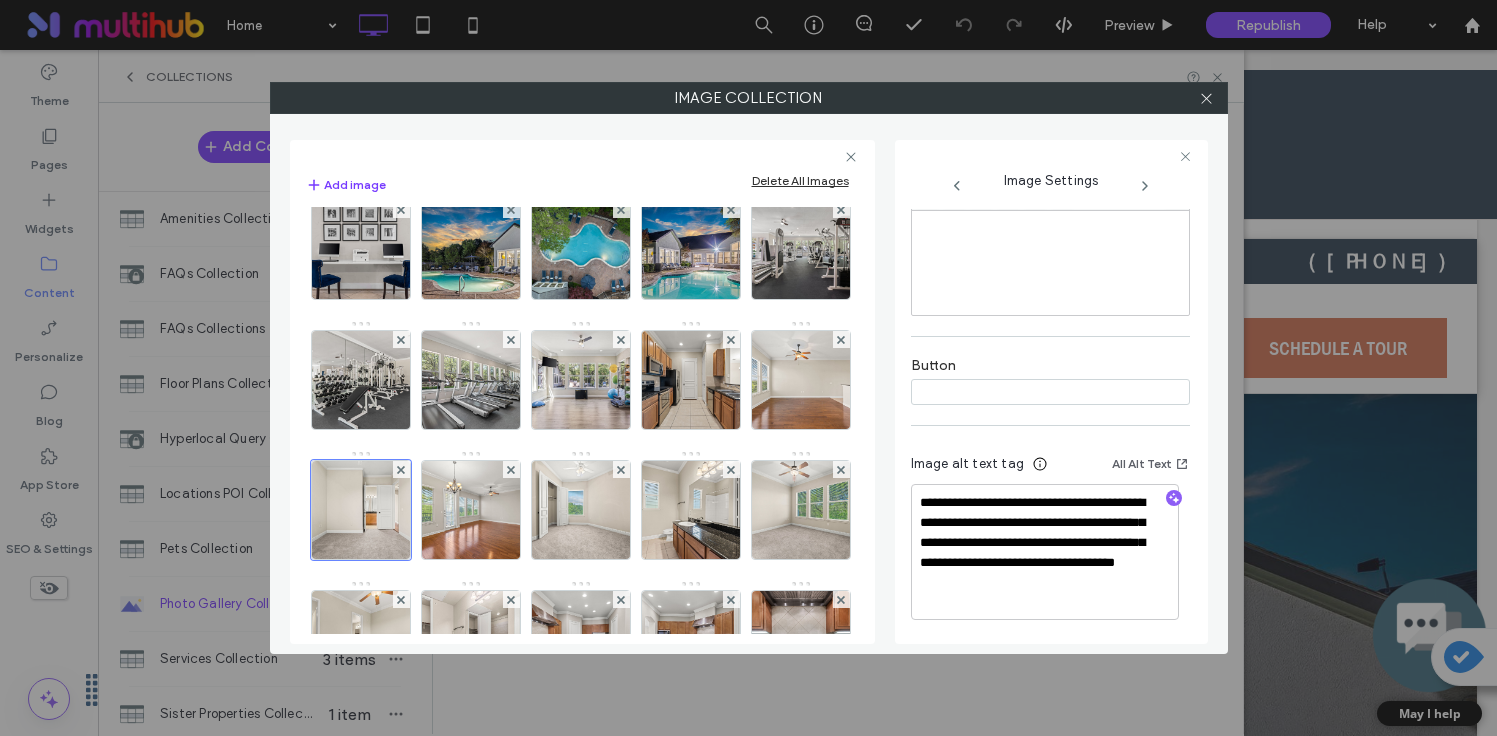 scroll, scrollTop: 511, scrollLeft: 0, axis: vertical 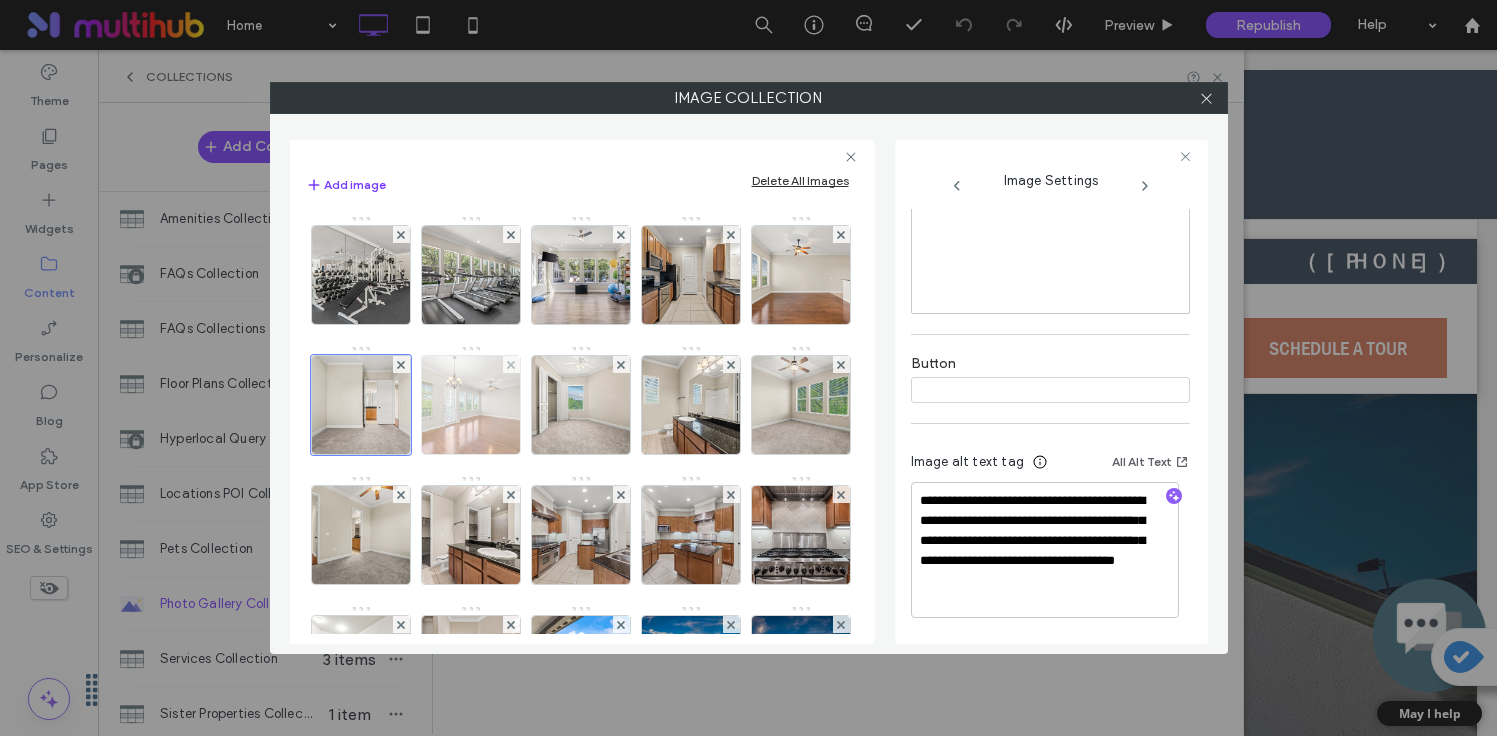 click at bounding box center [470, 405] 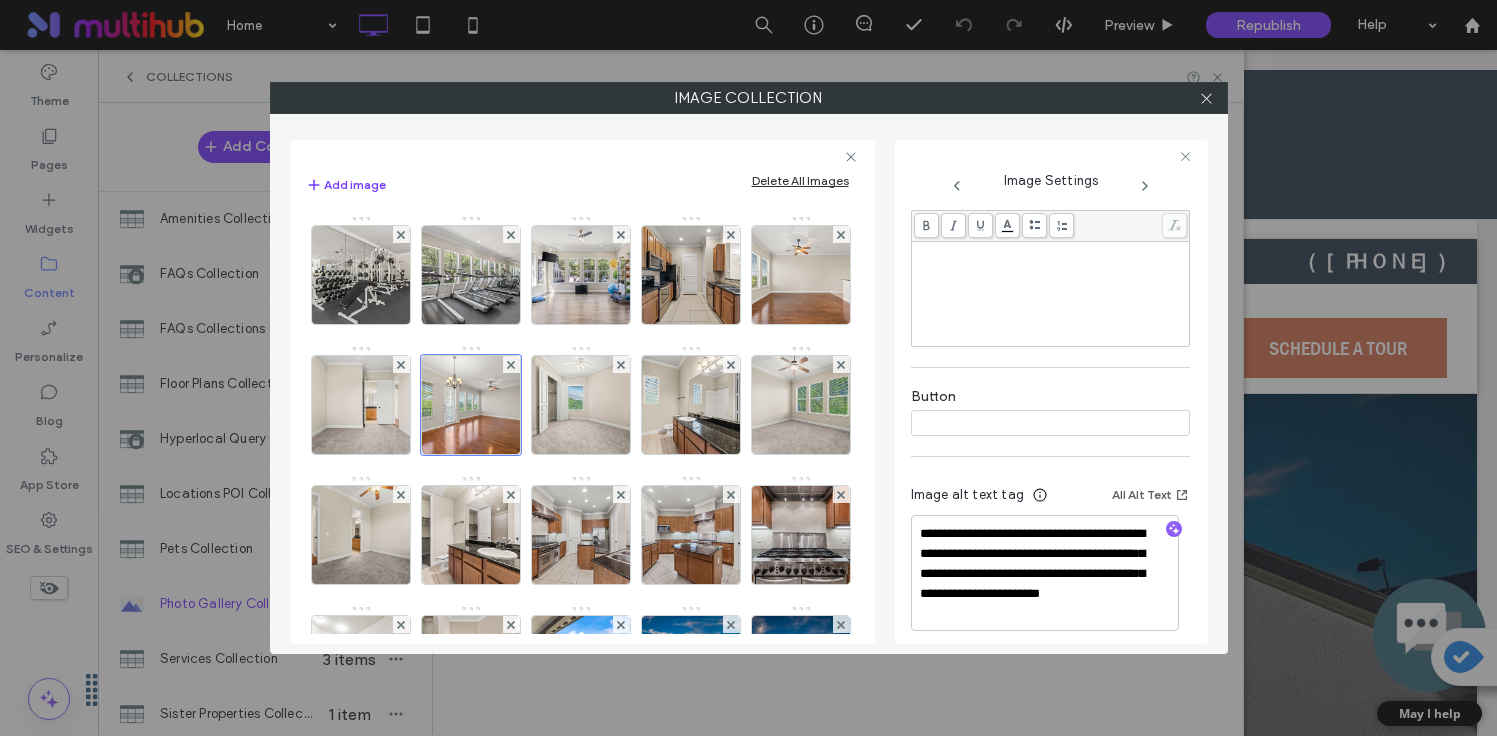scroll, scrollTop: 475, scrollLeft: 0, axis: vertical 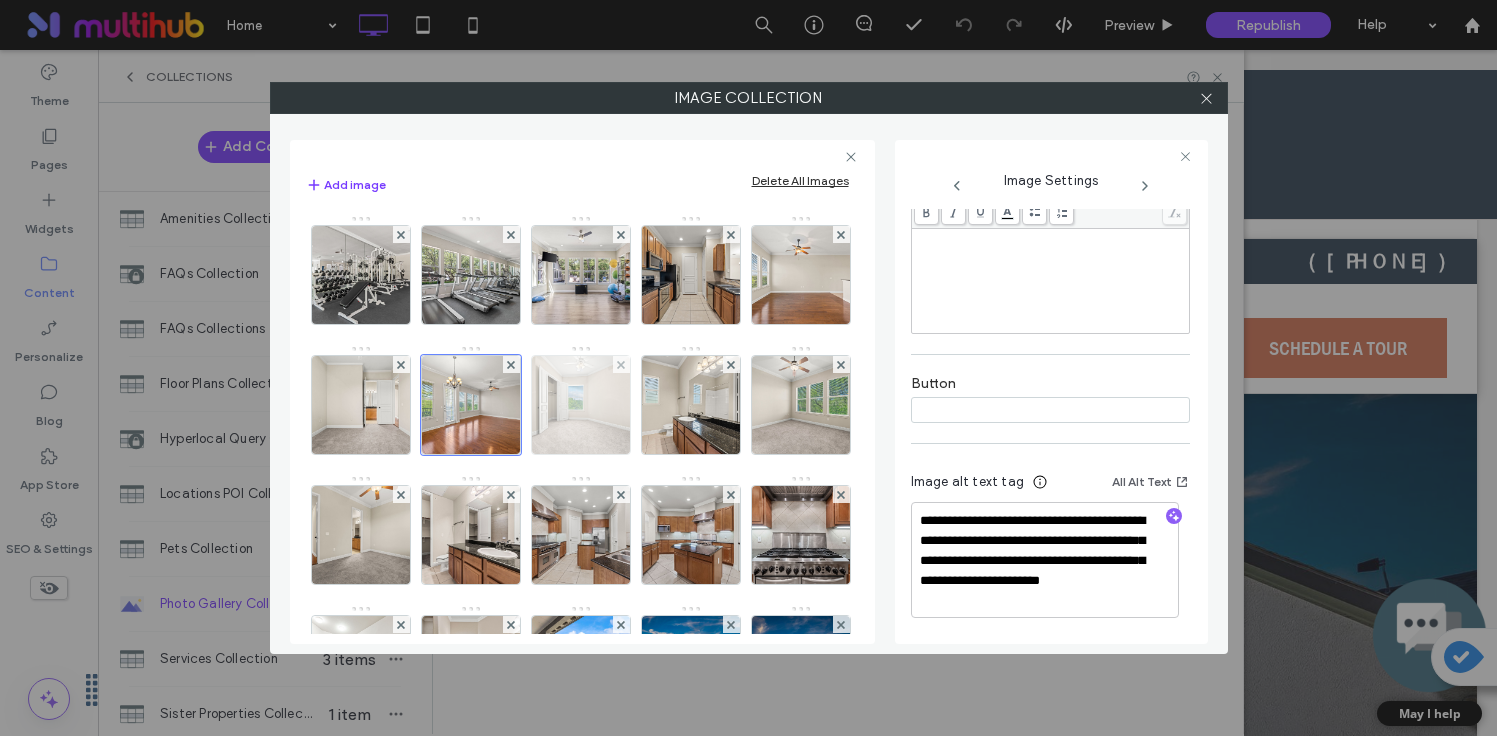 click at bounding box center [580, 405] 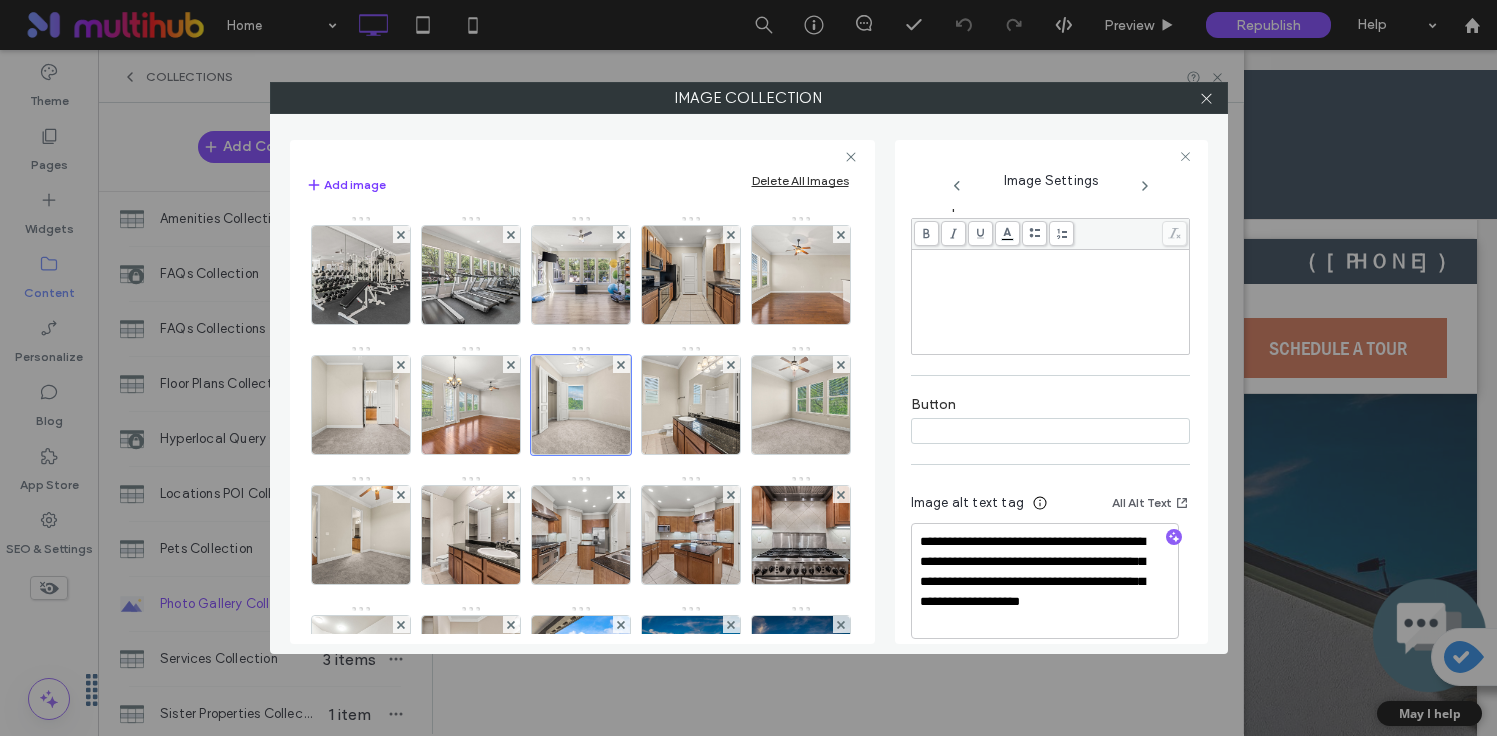 scroll, scrollTop: 475, scrollLeft: 0, axis: vertical 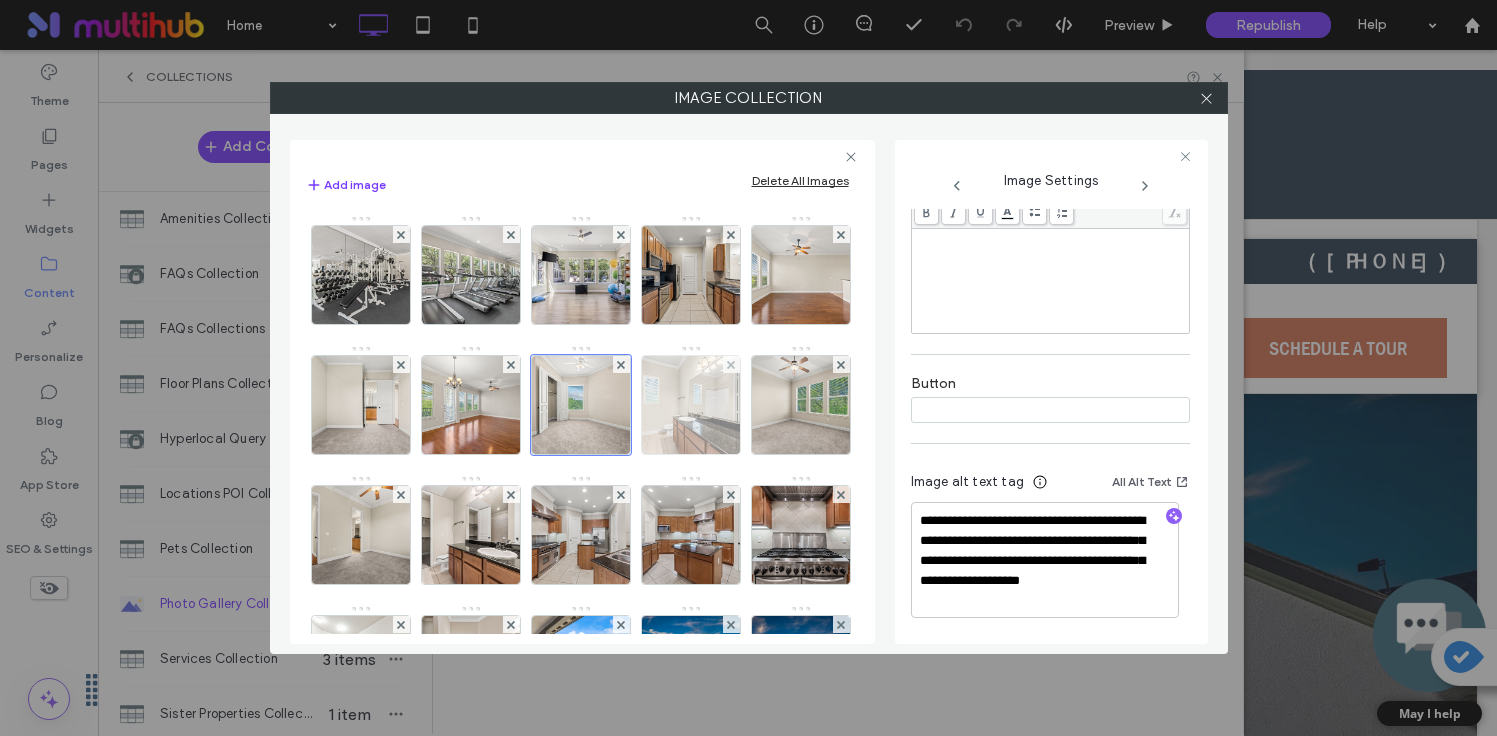 click at bounding box center (690, 405) 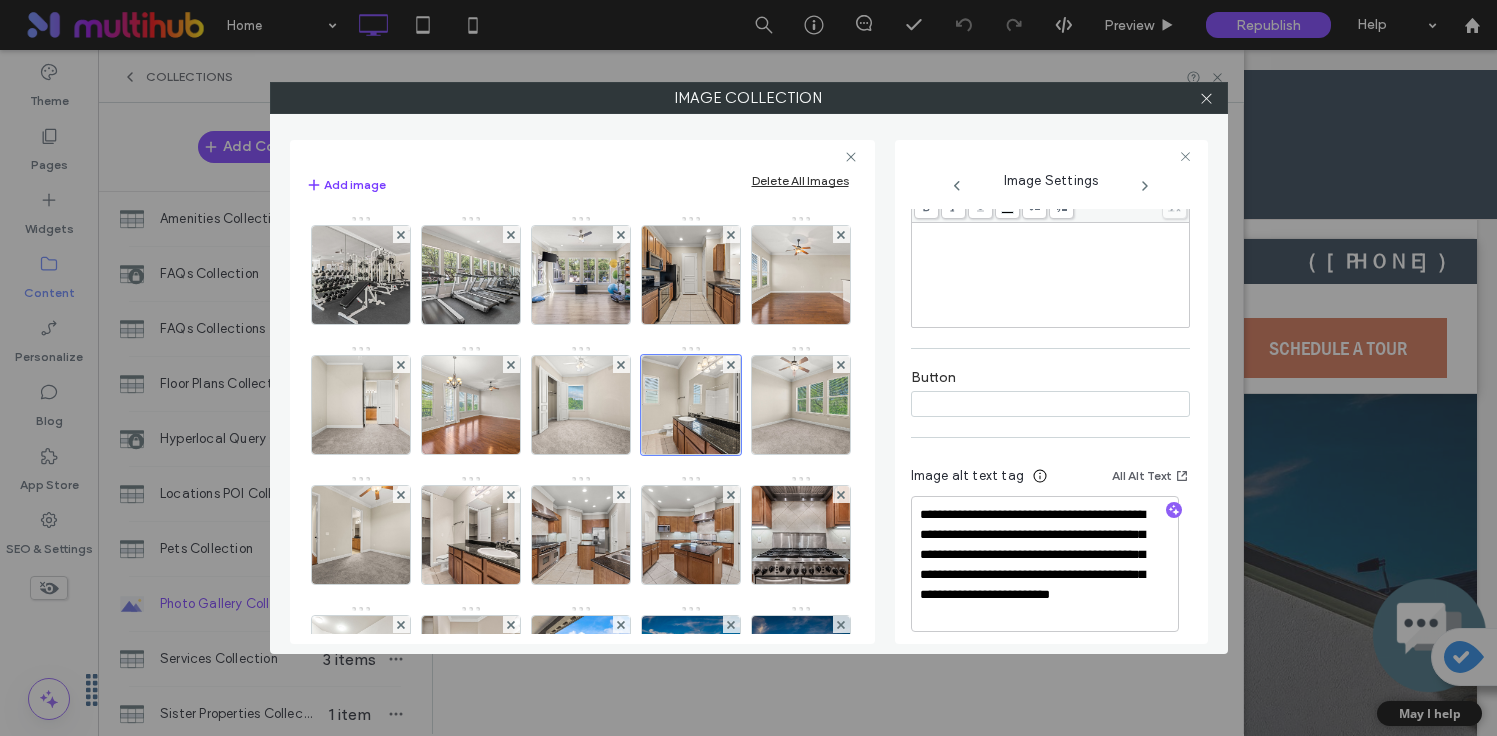 scroll, scrollTop: 495, scrollLeft: 0, axis: vertical 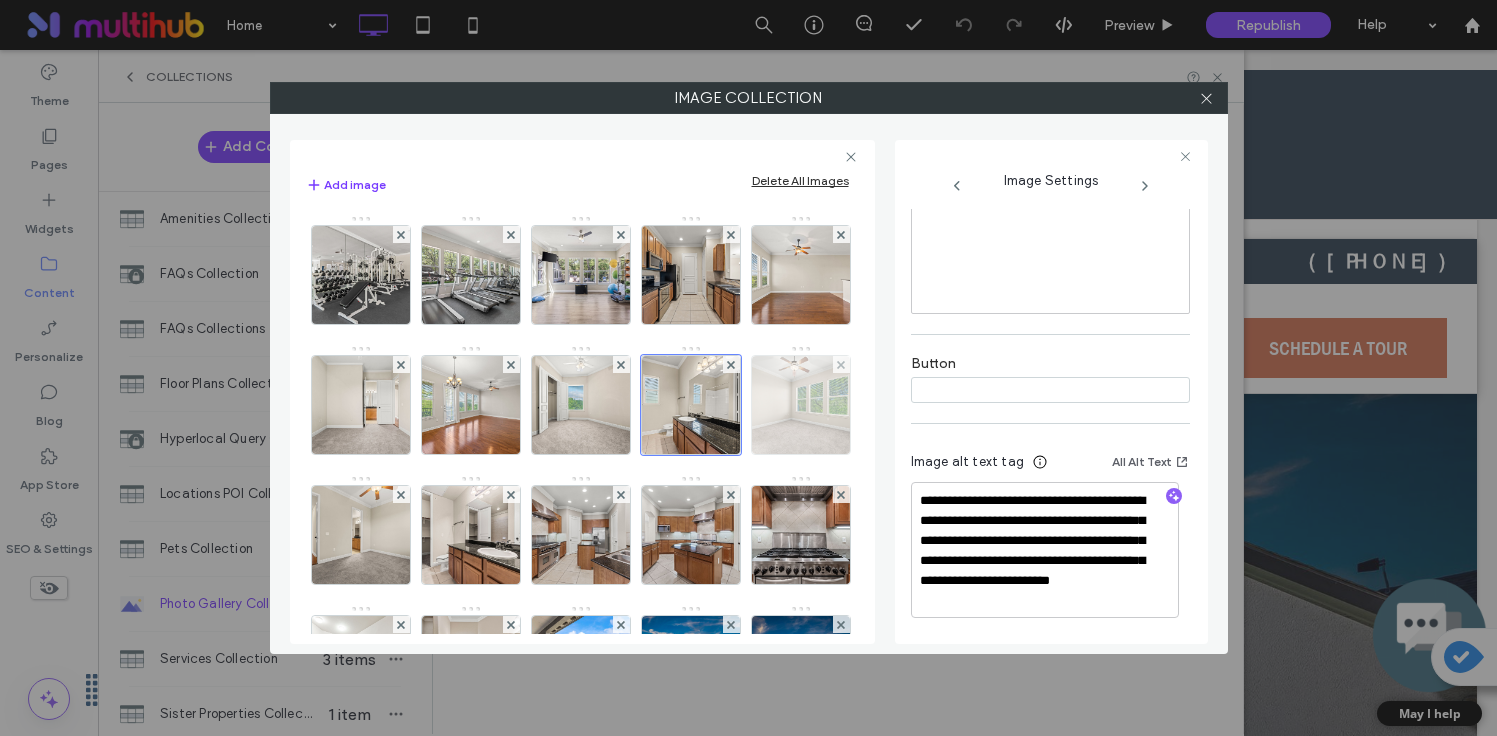 click at bounding box center (800, 405) 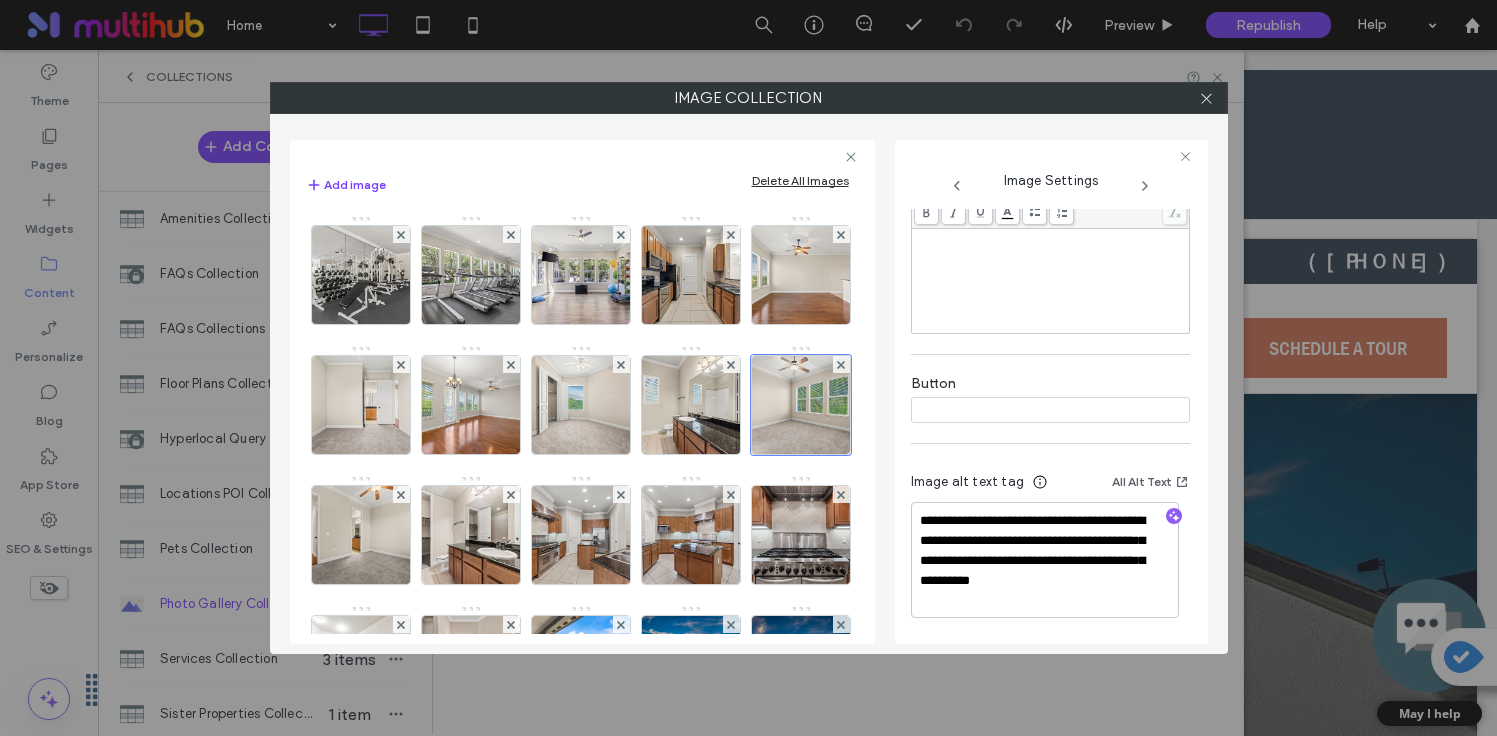 scroll, scrollTop: 491, scrollLeft: 0, axis: vertical 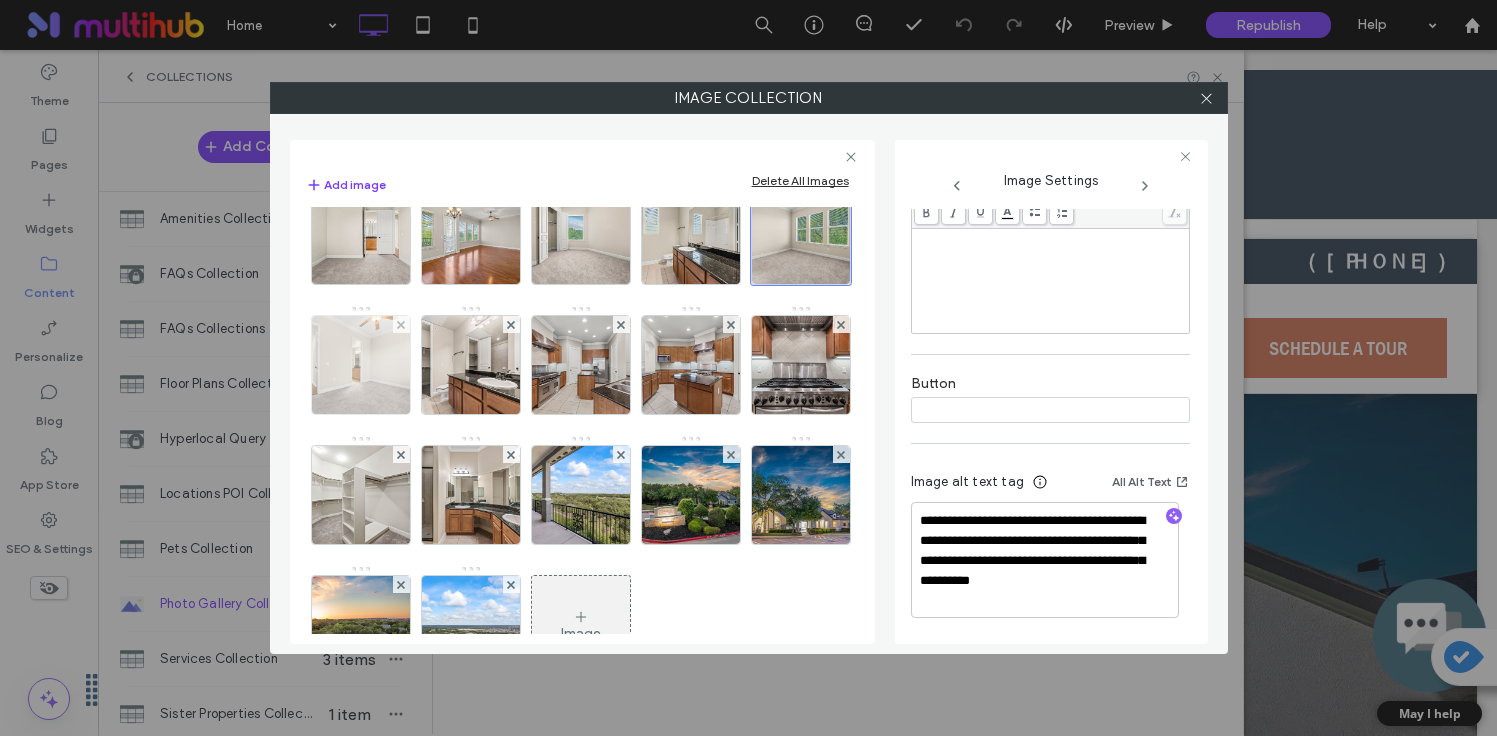 click at bounding box center [360, 365] 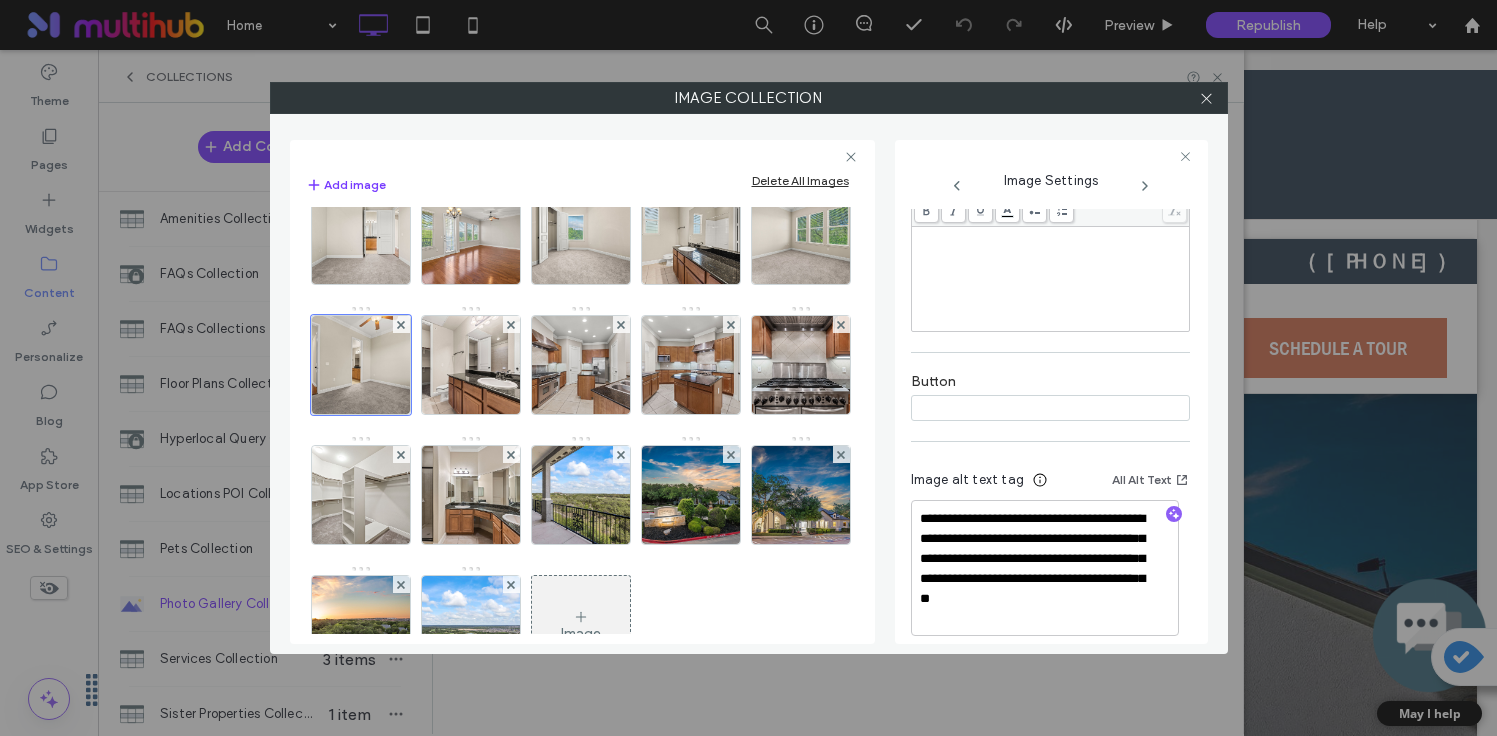scroll, scrollTop: 511, scrollLeft: 0, axis: vertical 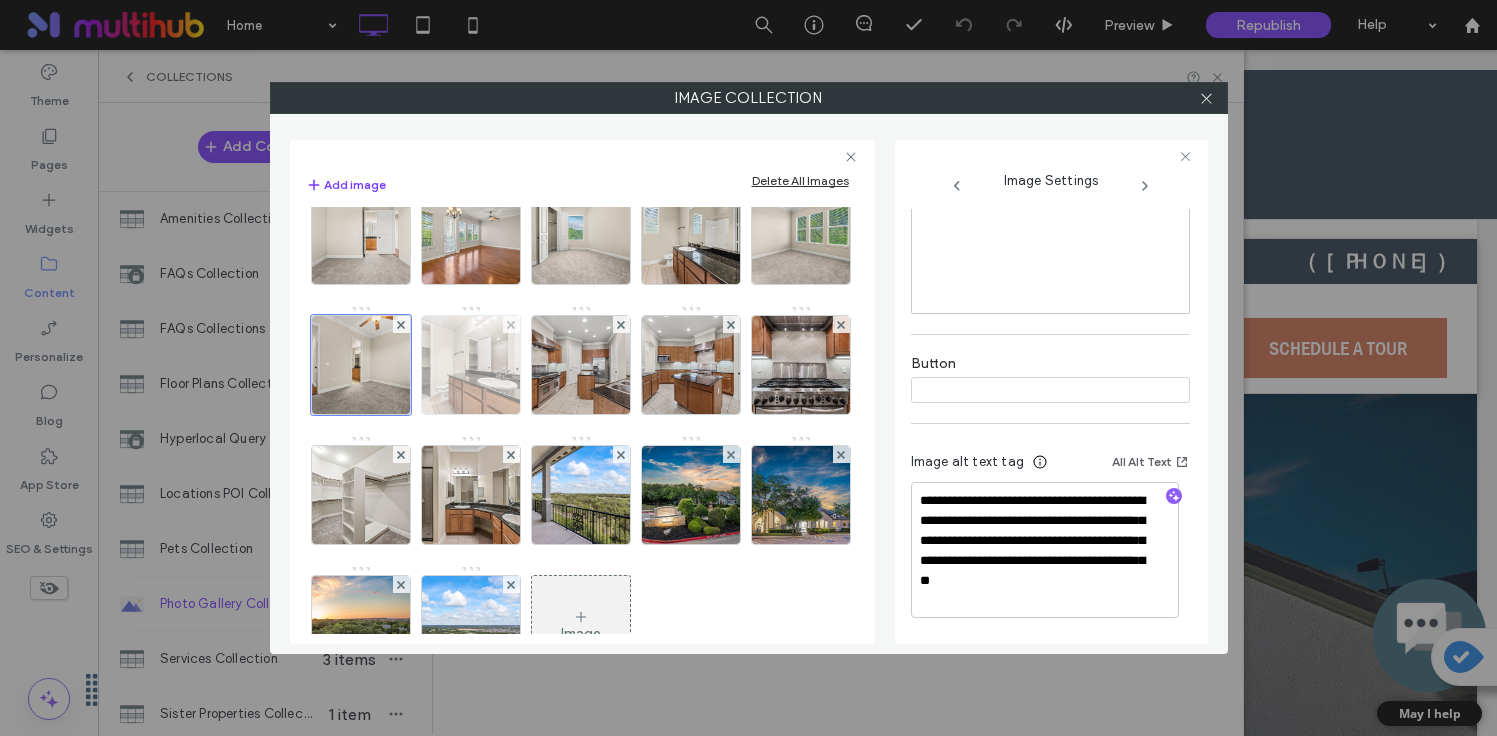 click at bounding box center [470, 365] 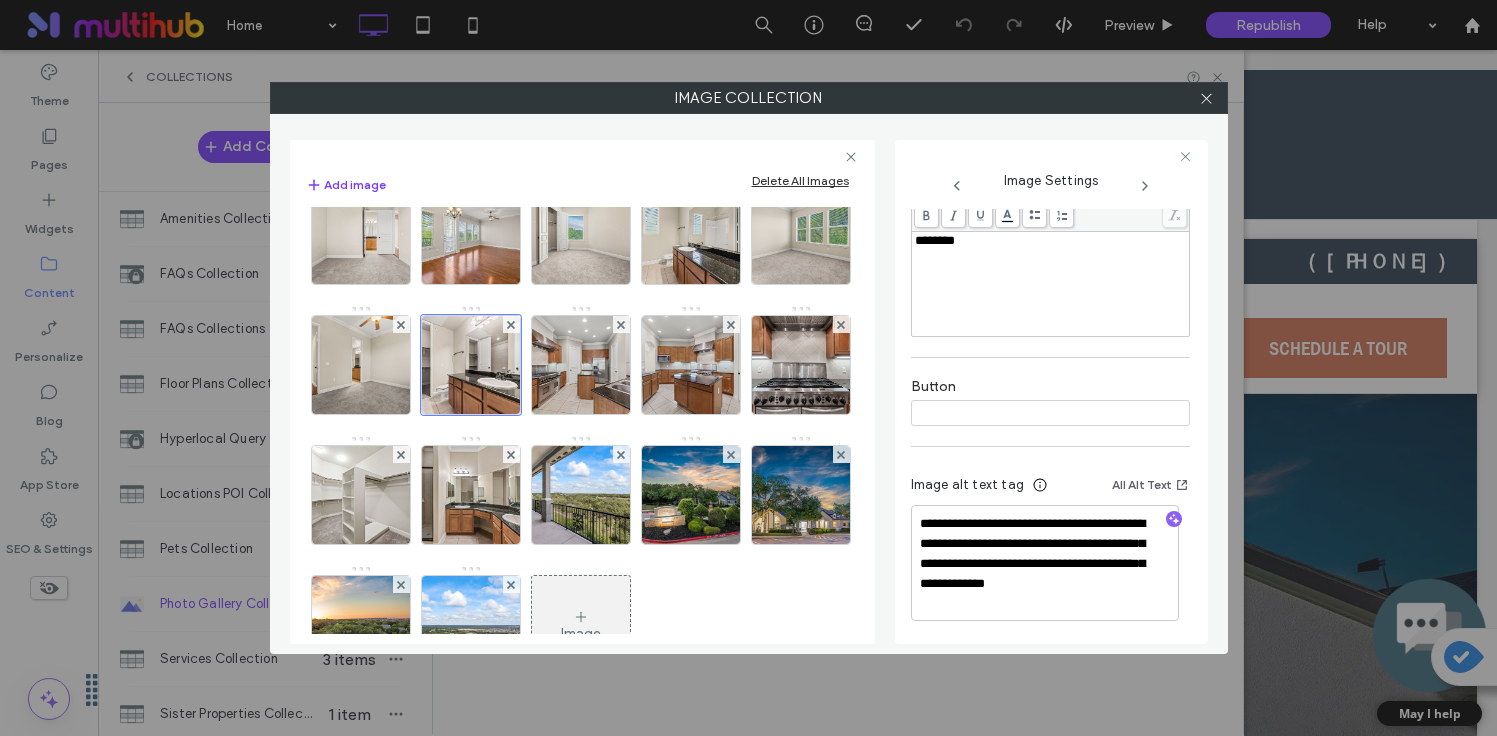 scroll, scrollTop: 491, scrollLeft: 0, axis: vertical 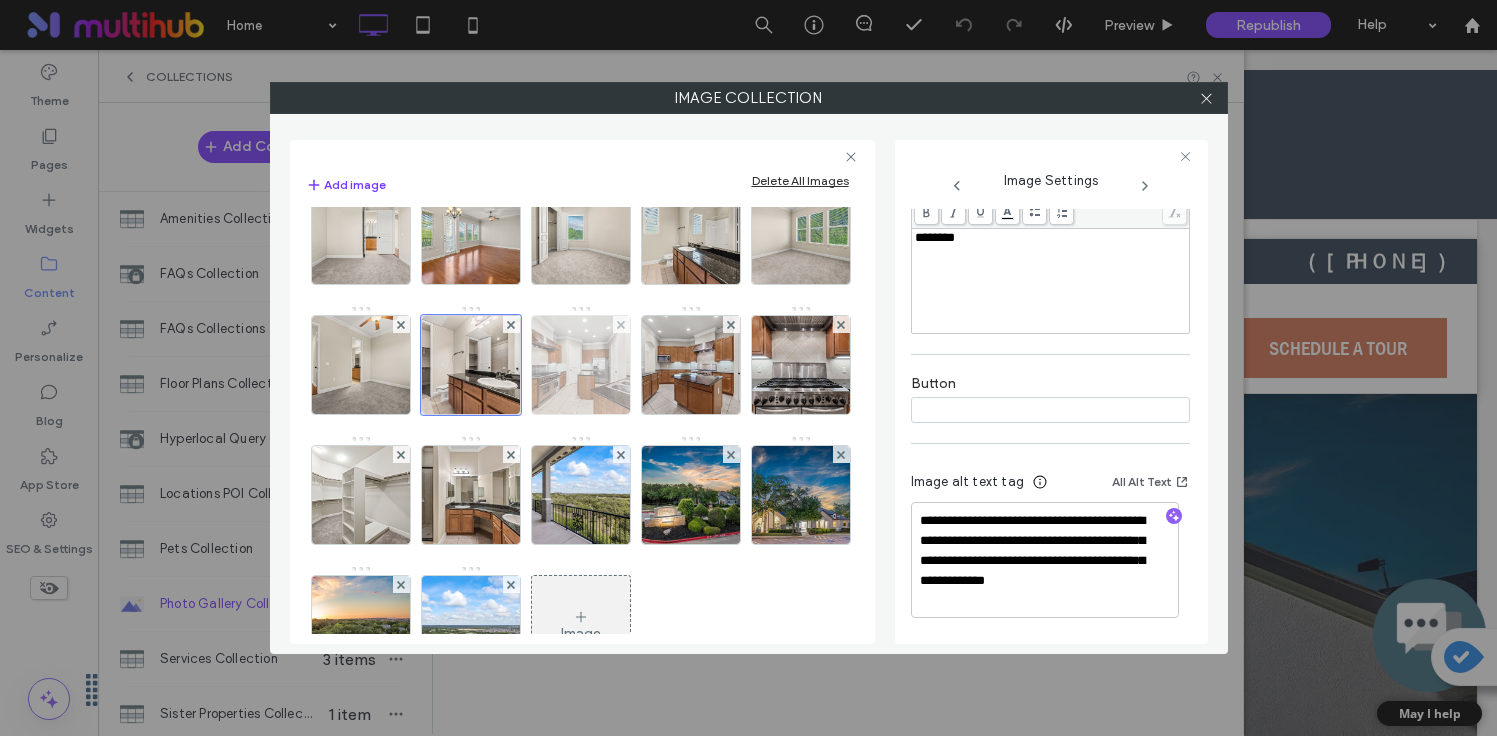 click at bounding box center [580, 365] 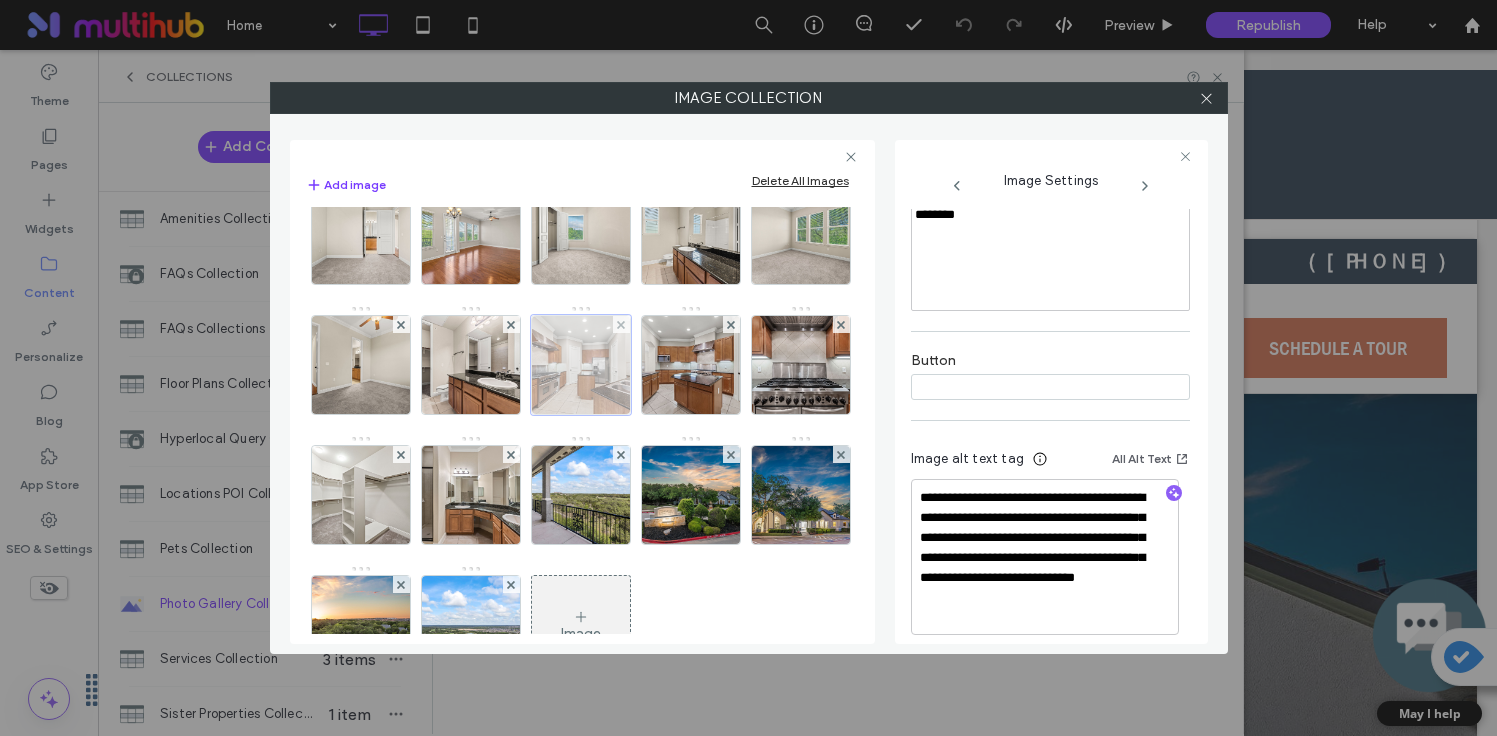 scroll, scrollTop: 407, scrollLeft: 0, axis: vertical 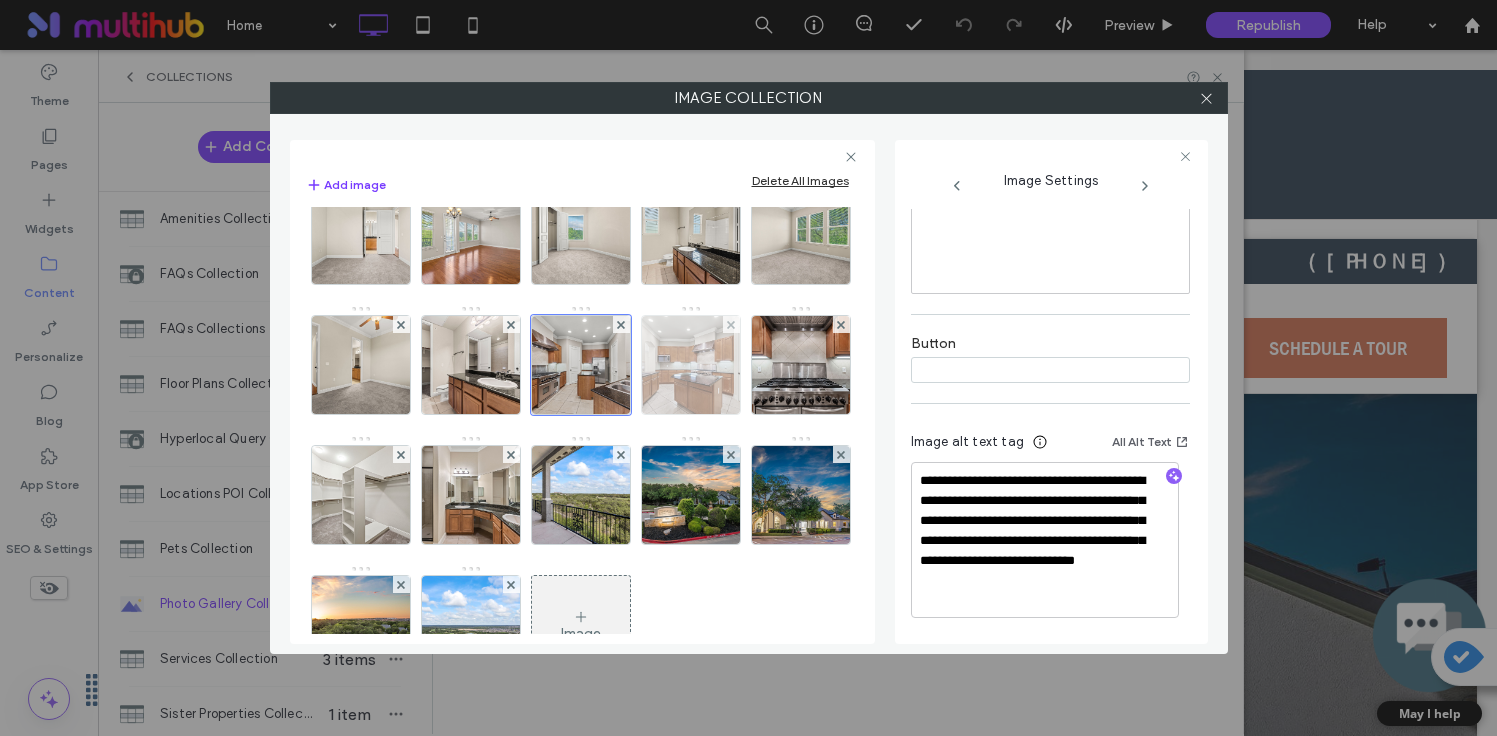 click at bounding box center [690, 365] 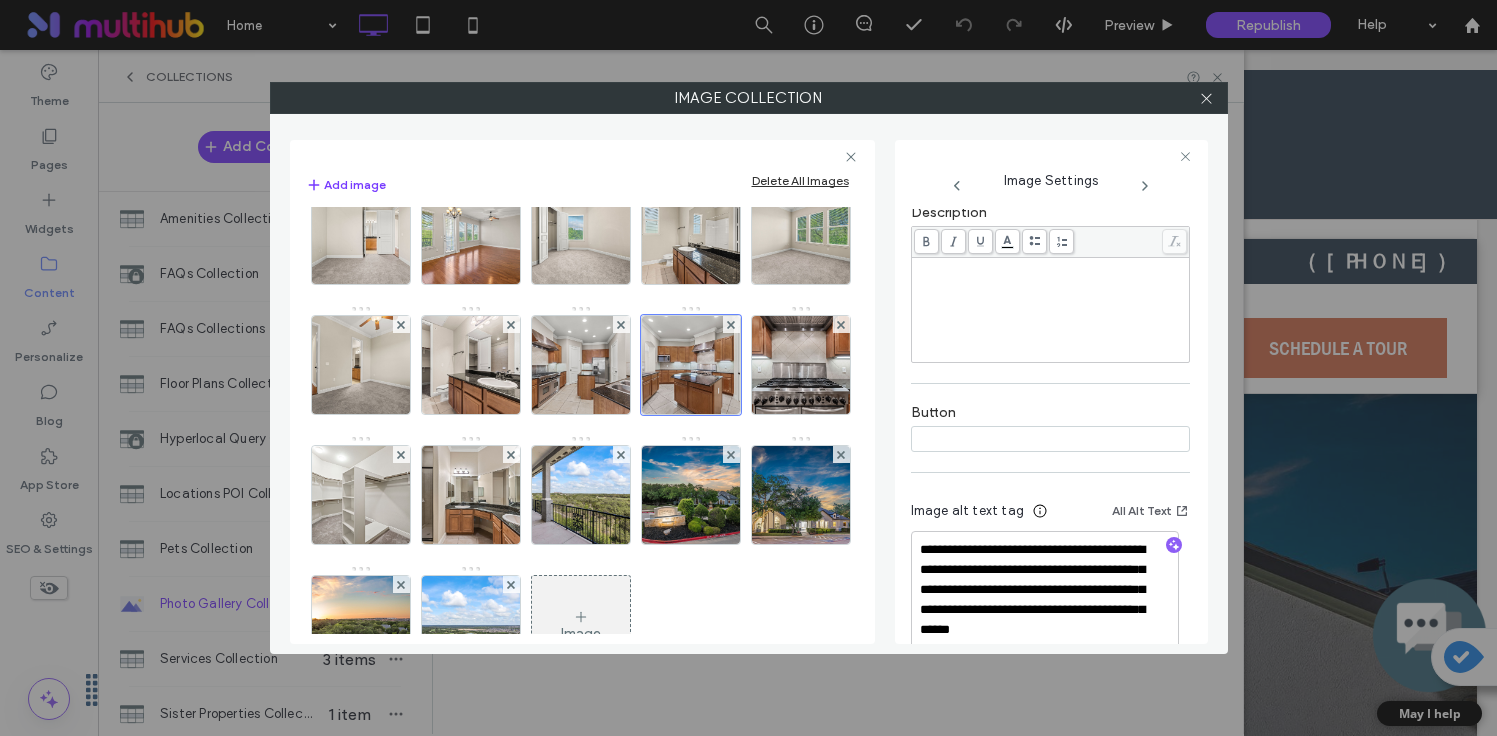 scroll, scrollTop: 511, scrollLeft: 0, axis: vertical 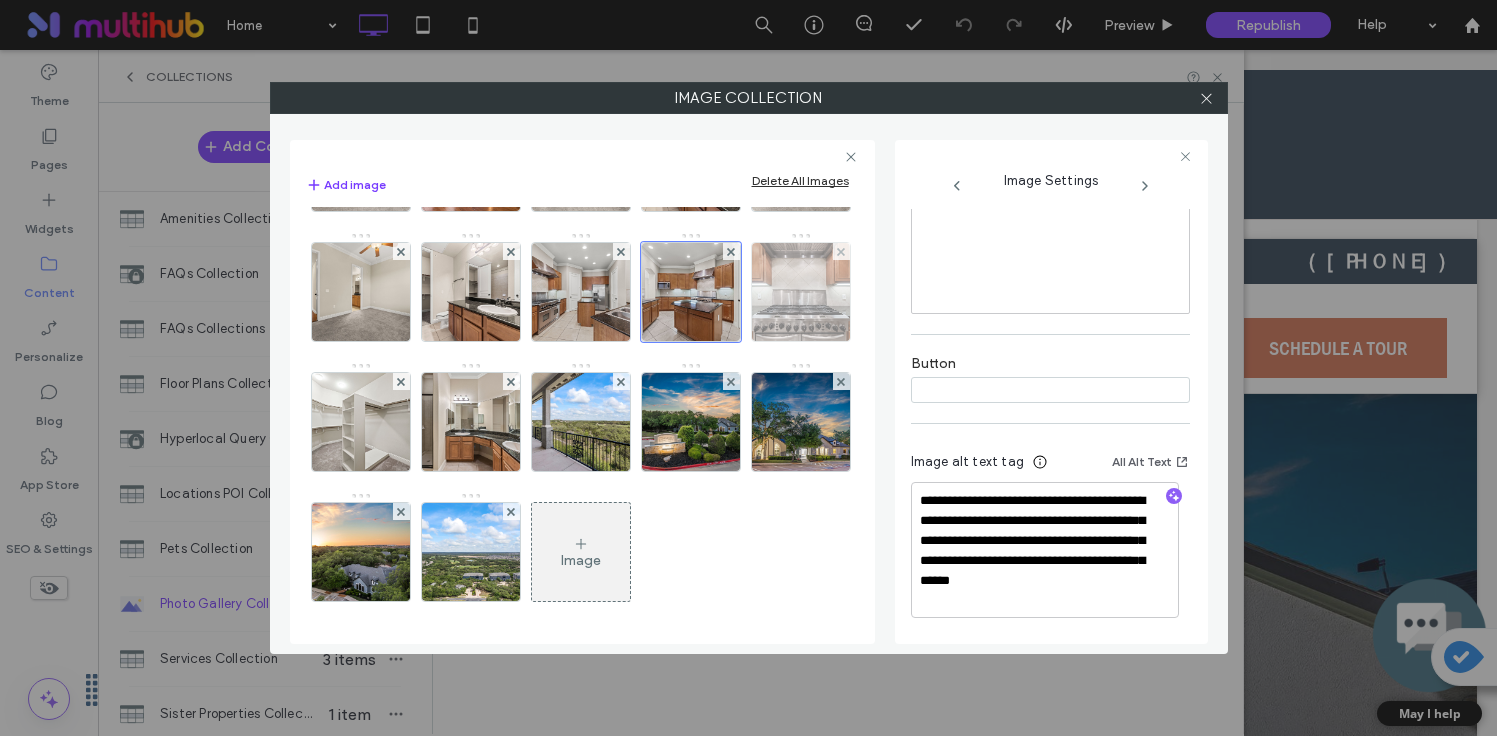 click at bounding box center [800, 292] 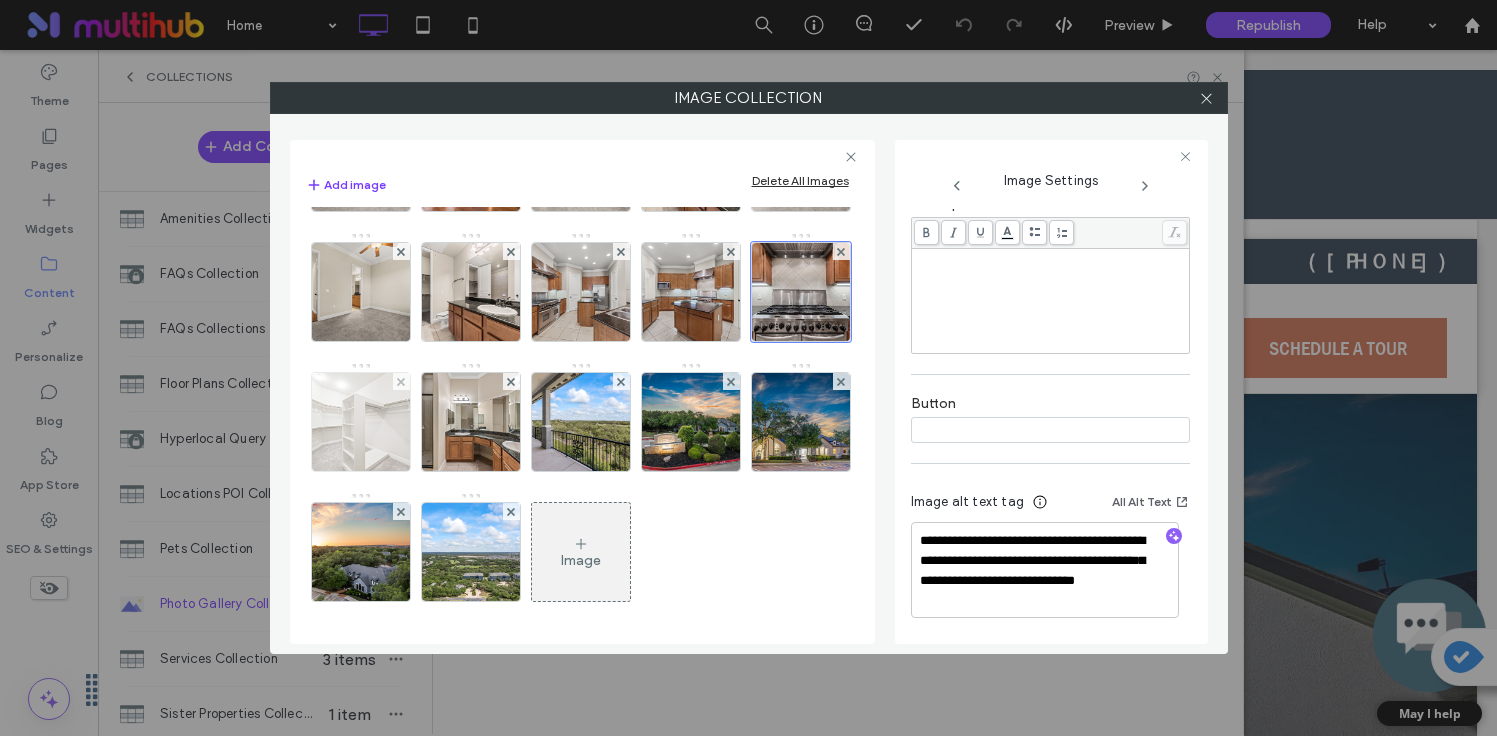 click at bounding box center (360, 422) 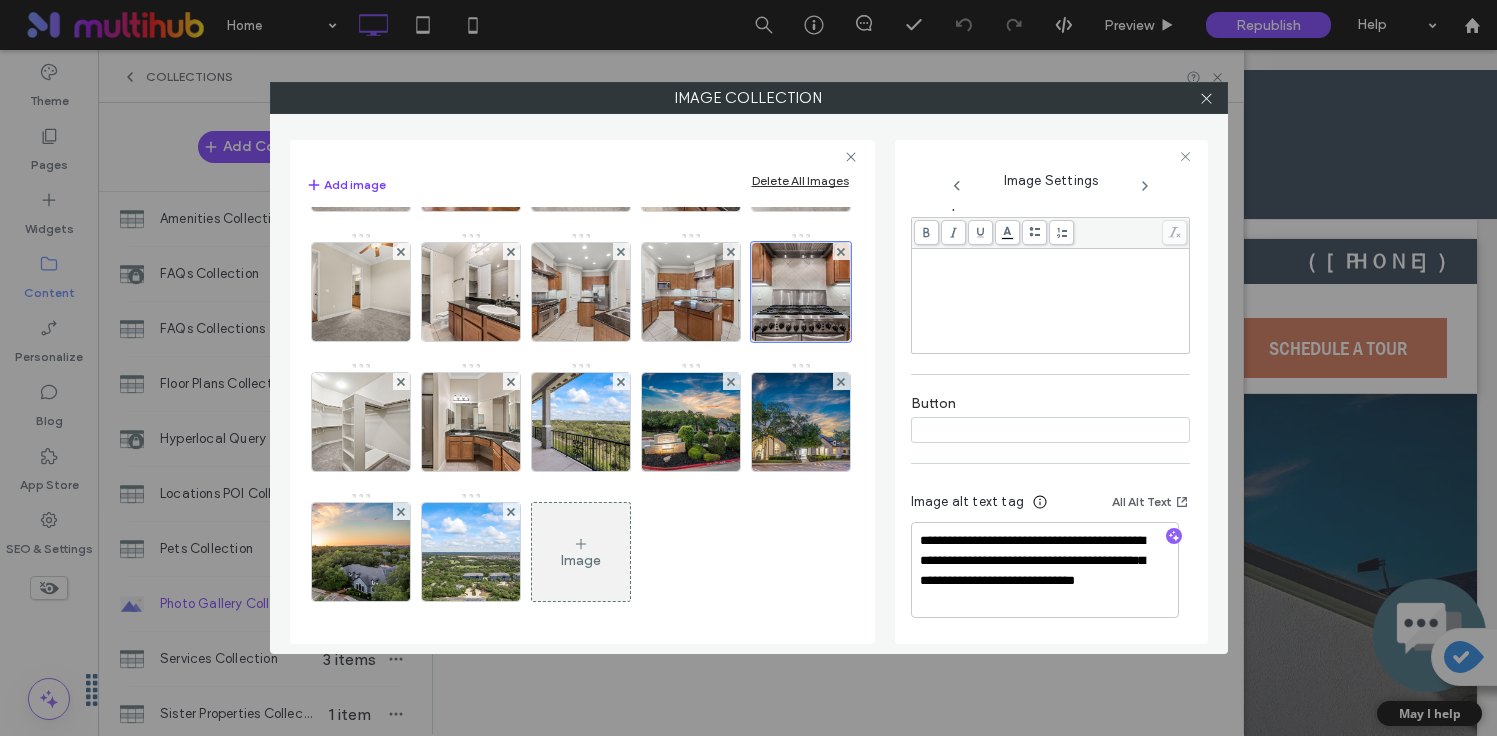 scroll, scrollTop: 391, scrollLeft: 0, axis: vertical 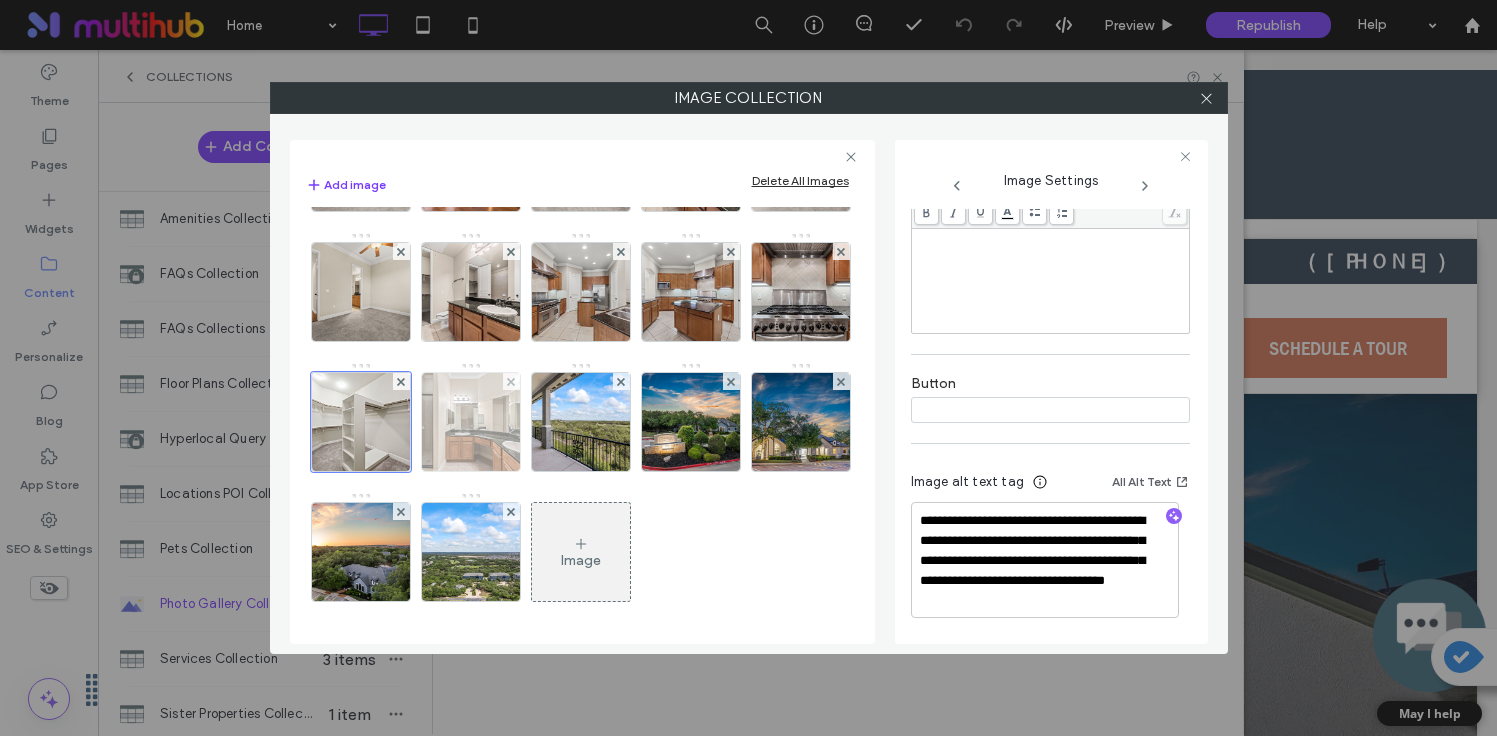 click at bounding box center [470, 422] 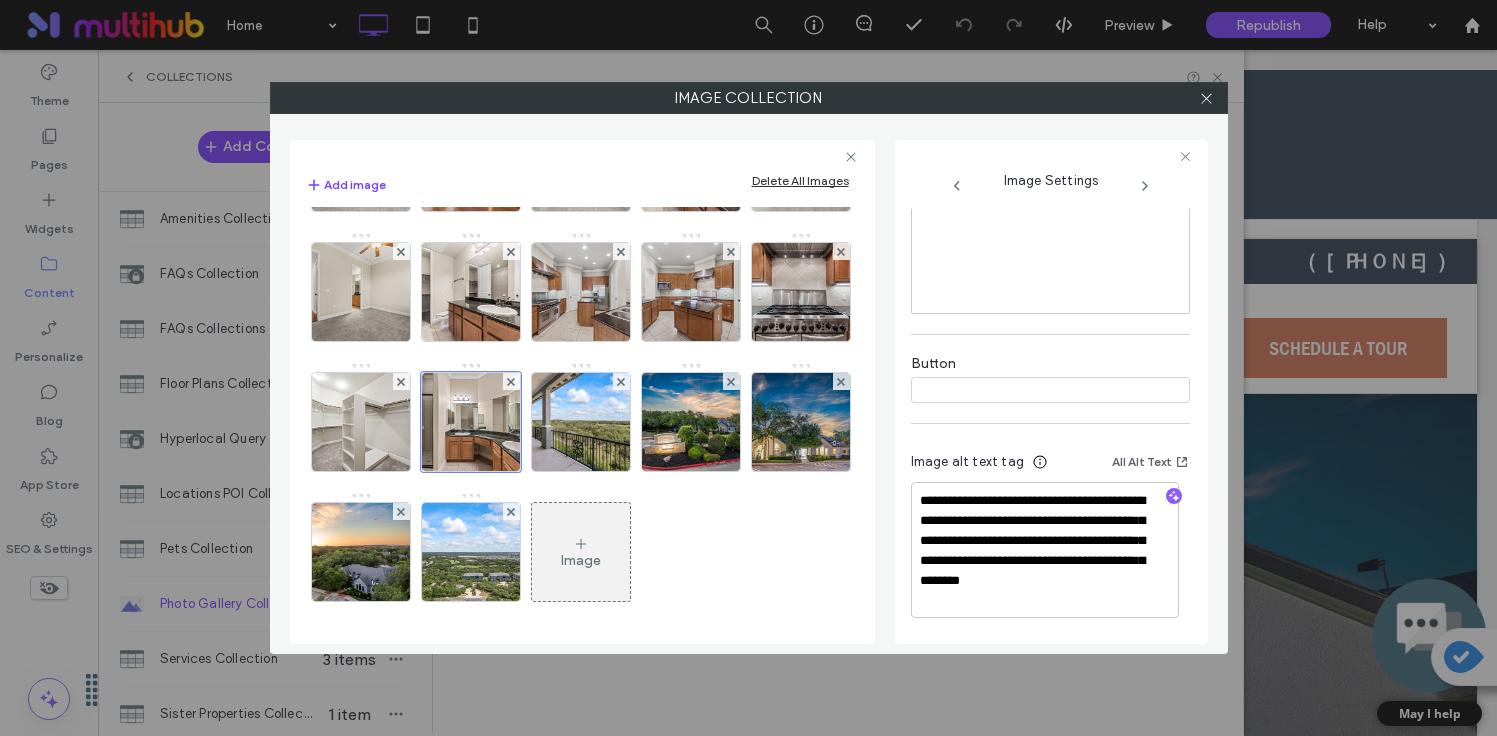 scroll, scrollTop: 511, scrollLeft: 0, axis: vertical 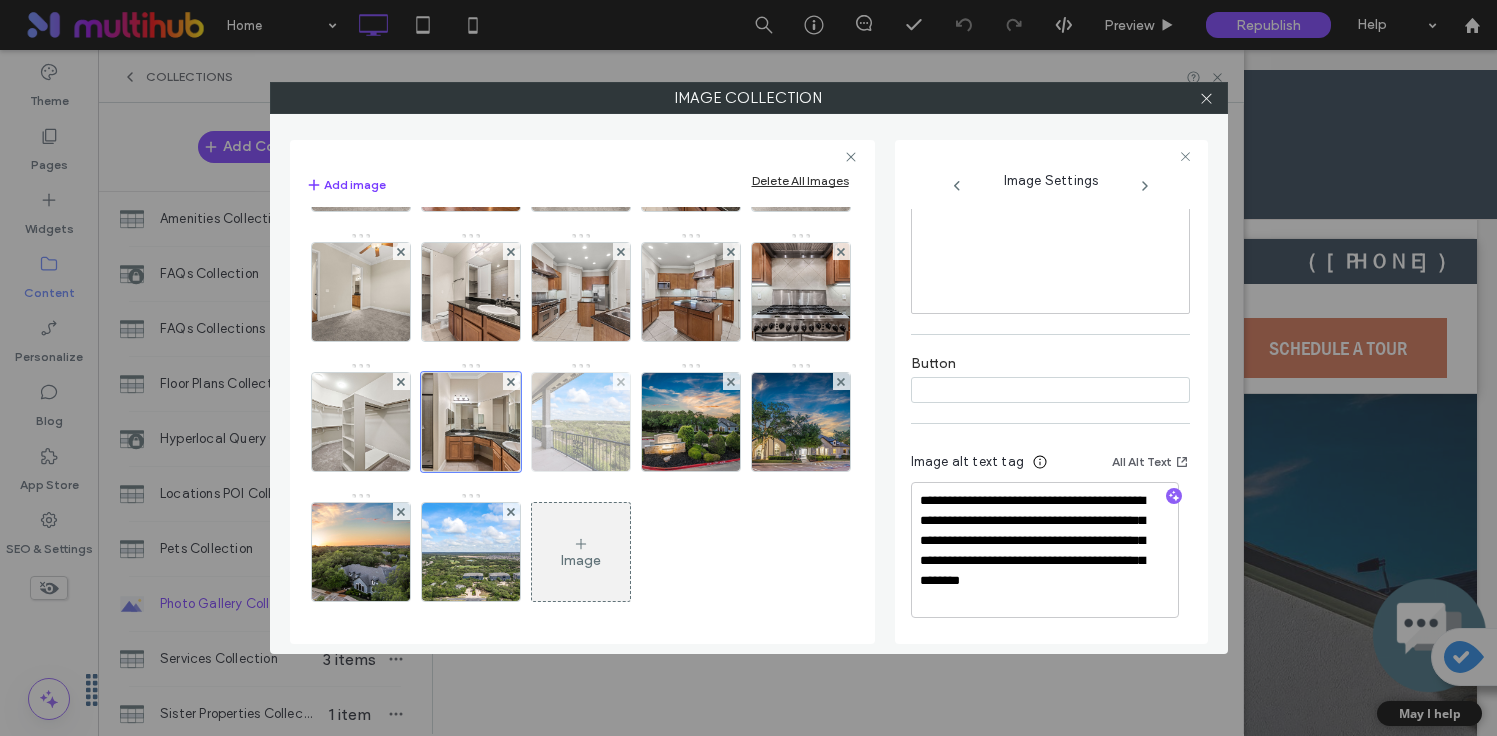 click at bounding box center [580, 422] 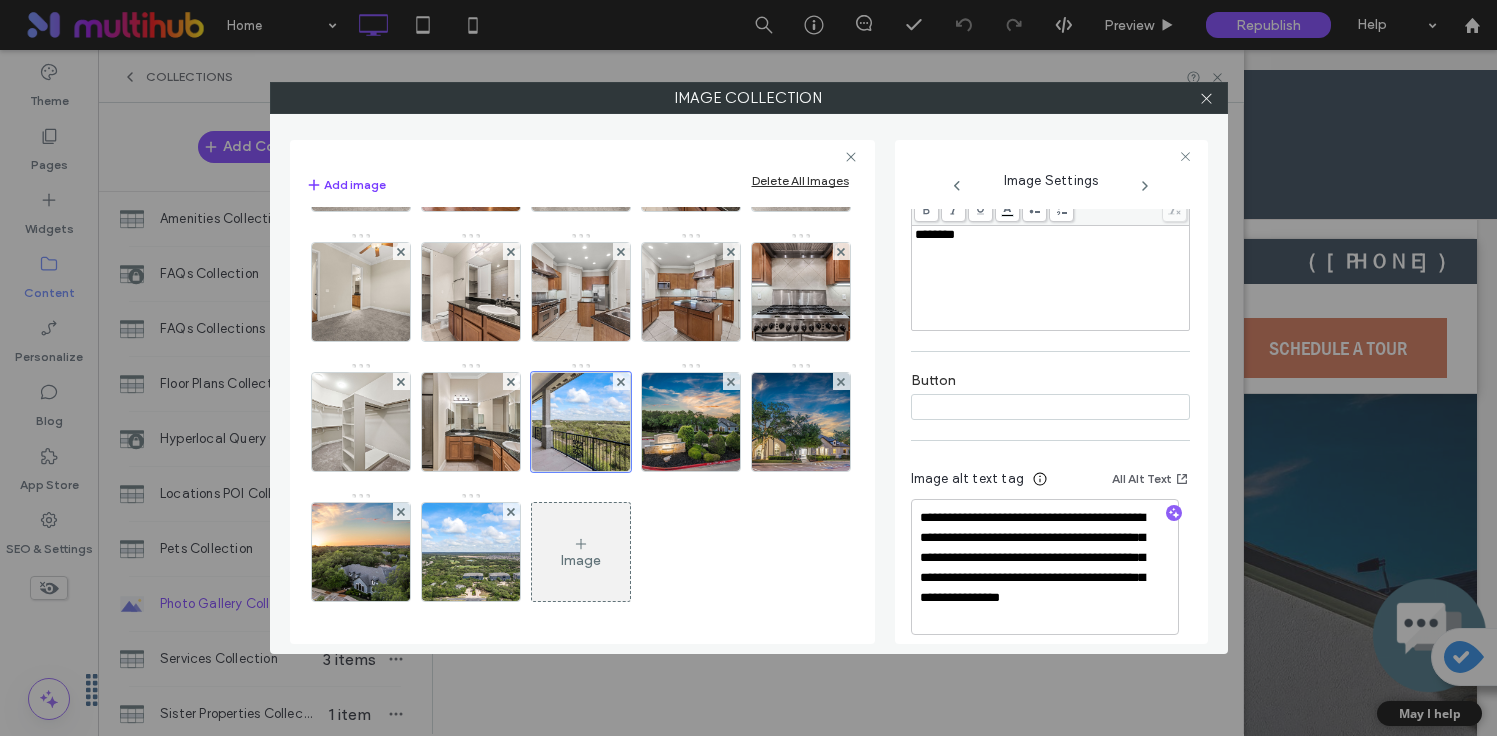 scroll, scrollTop: 495, scrollLeft: 0, axis: vertical 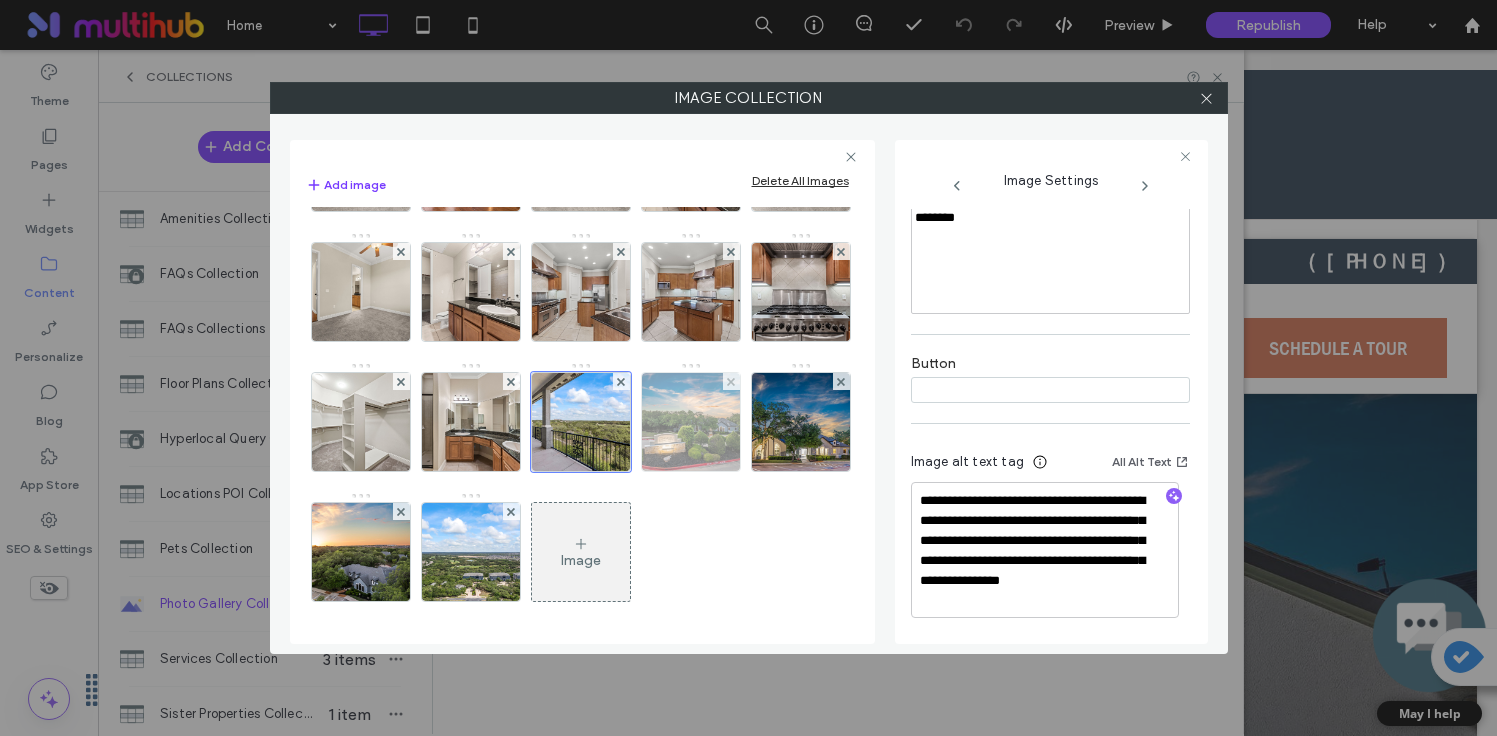 click at bounding box center [690, 422] 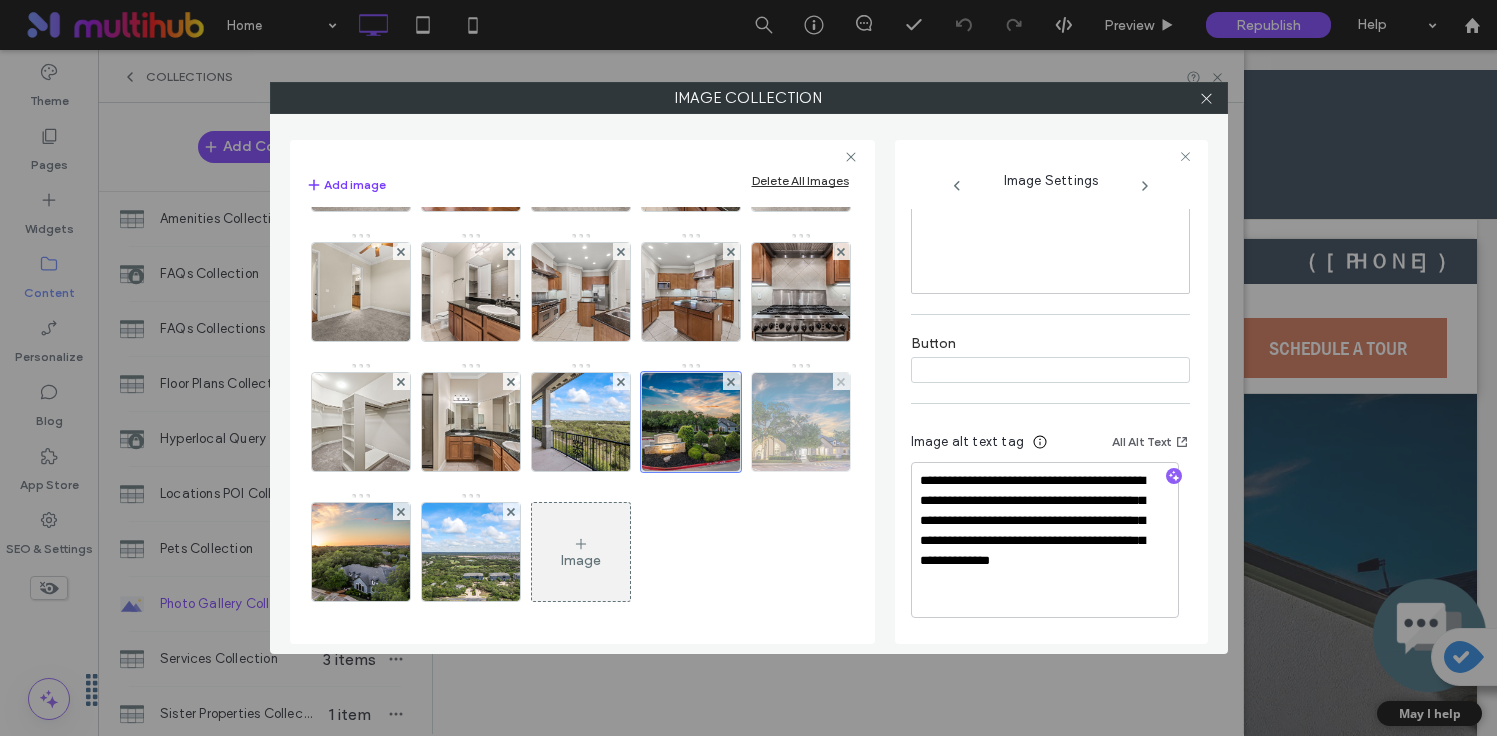 click at bounding box center (800, 422) 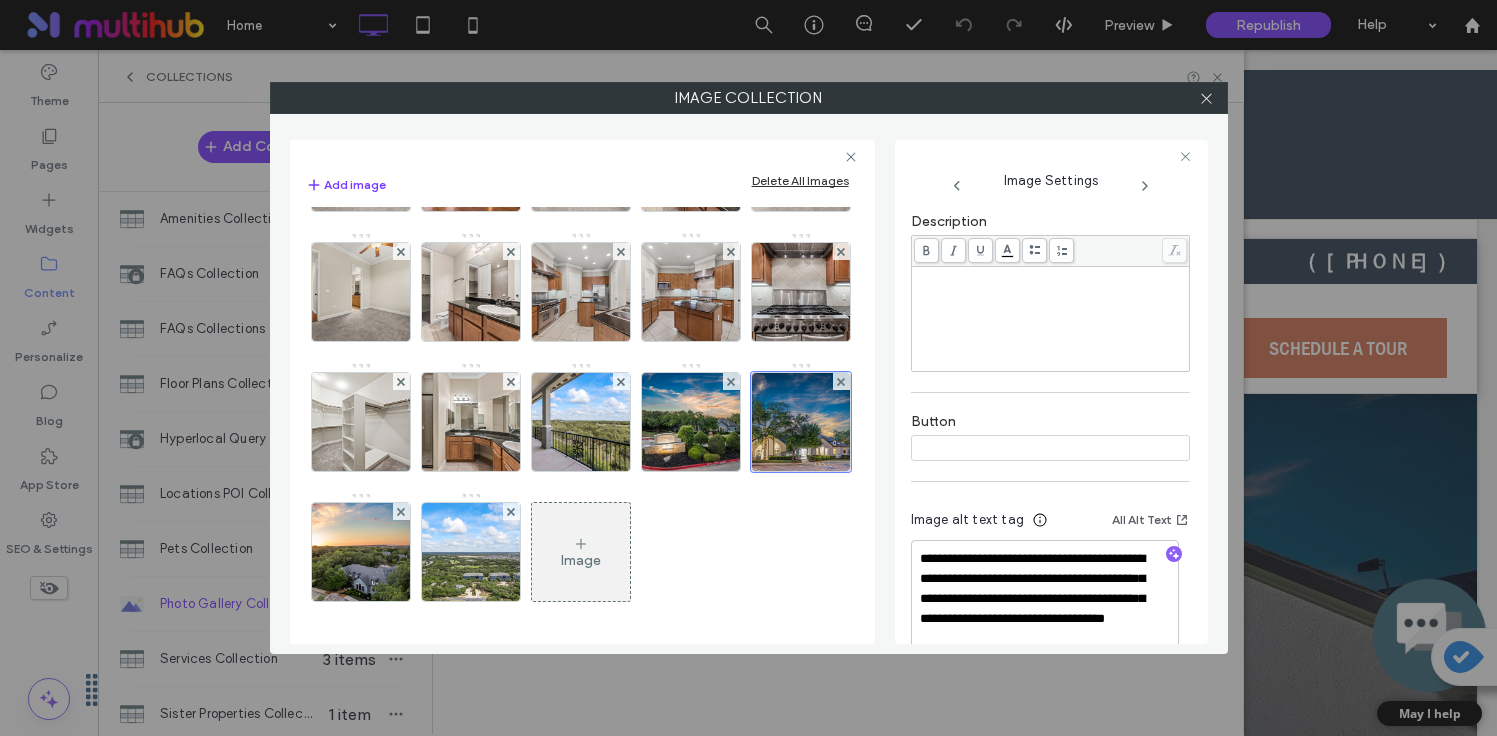 scroll, scrollTop: 459, scrollLeft: 0, axis: vertical 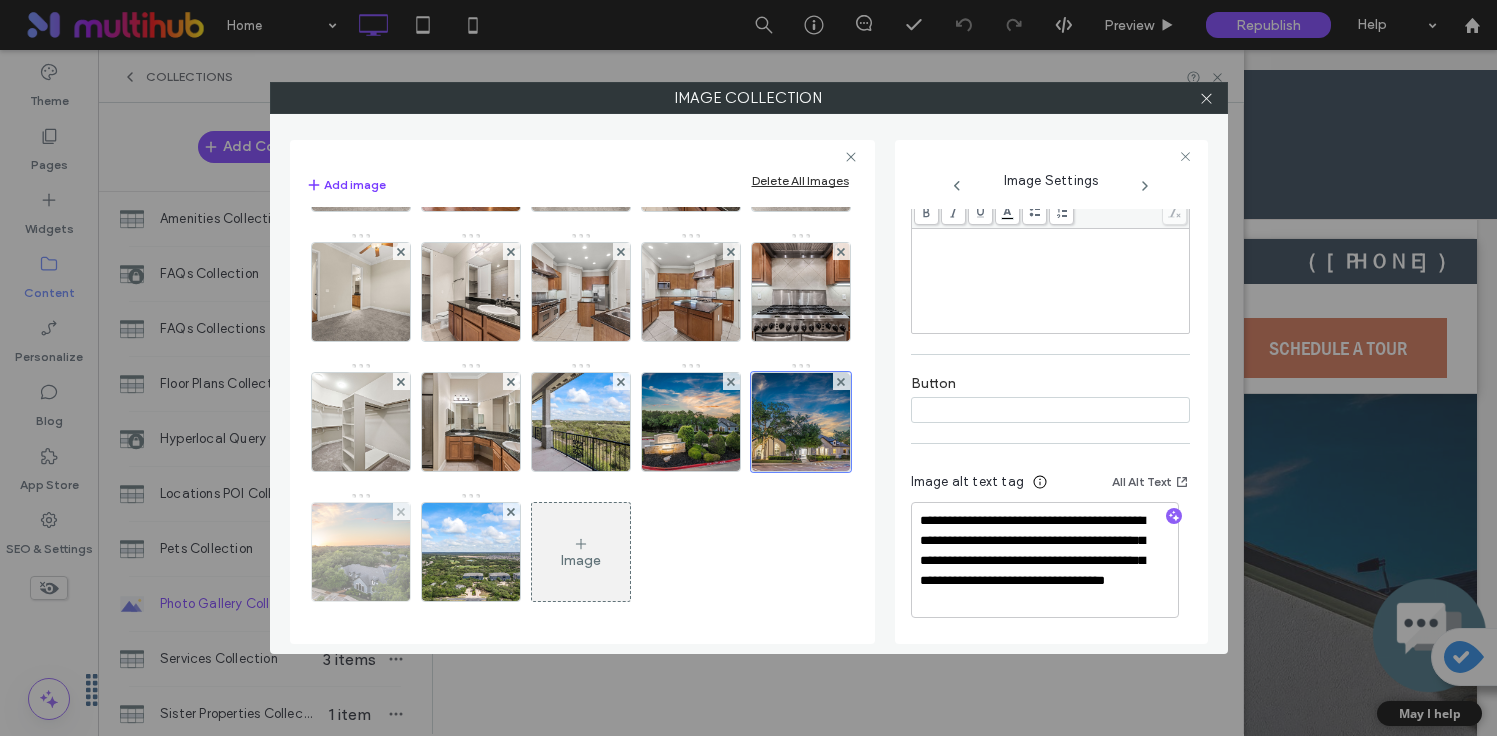 click at bounding box center [360, 552] 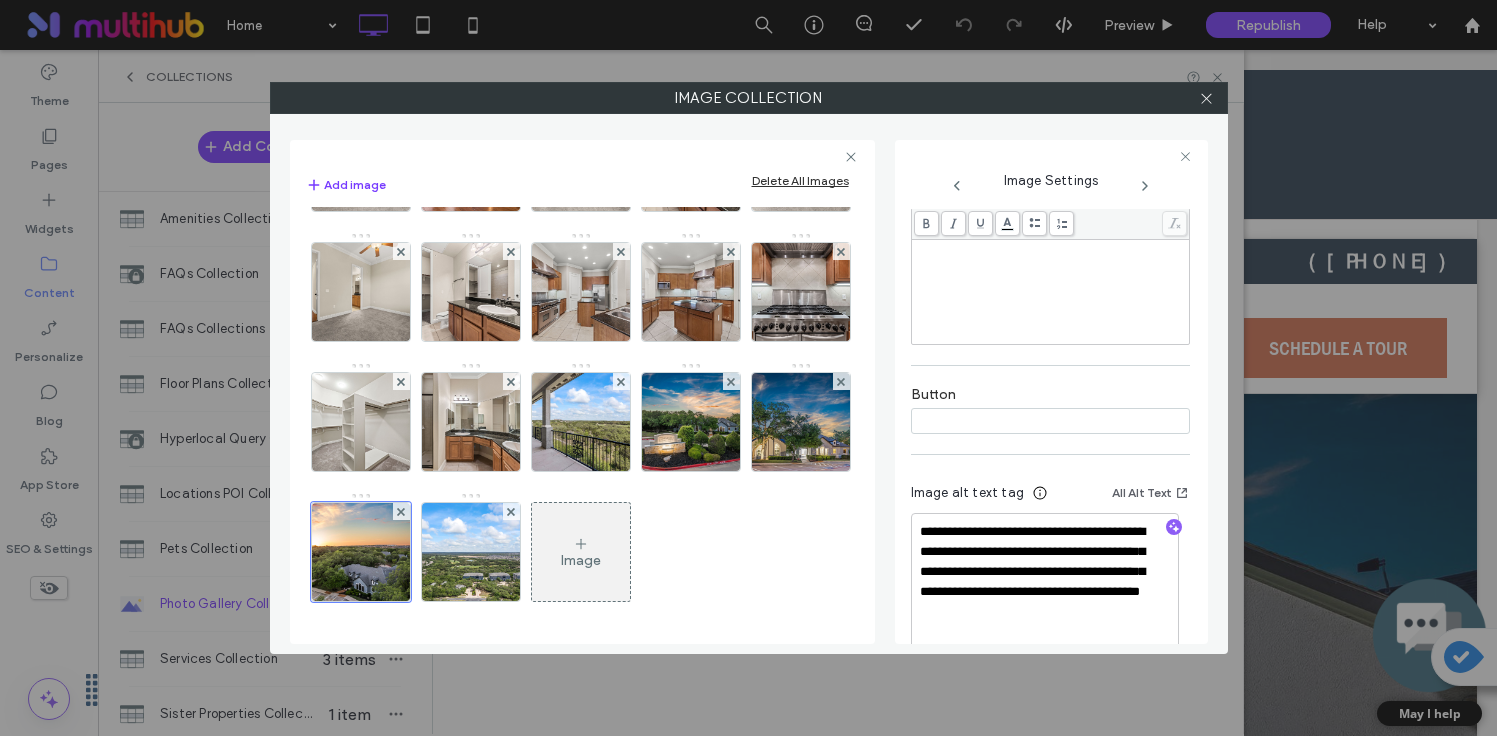 scroll, scrollTop: 479, scrollLeft: 0, axis: vertical 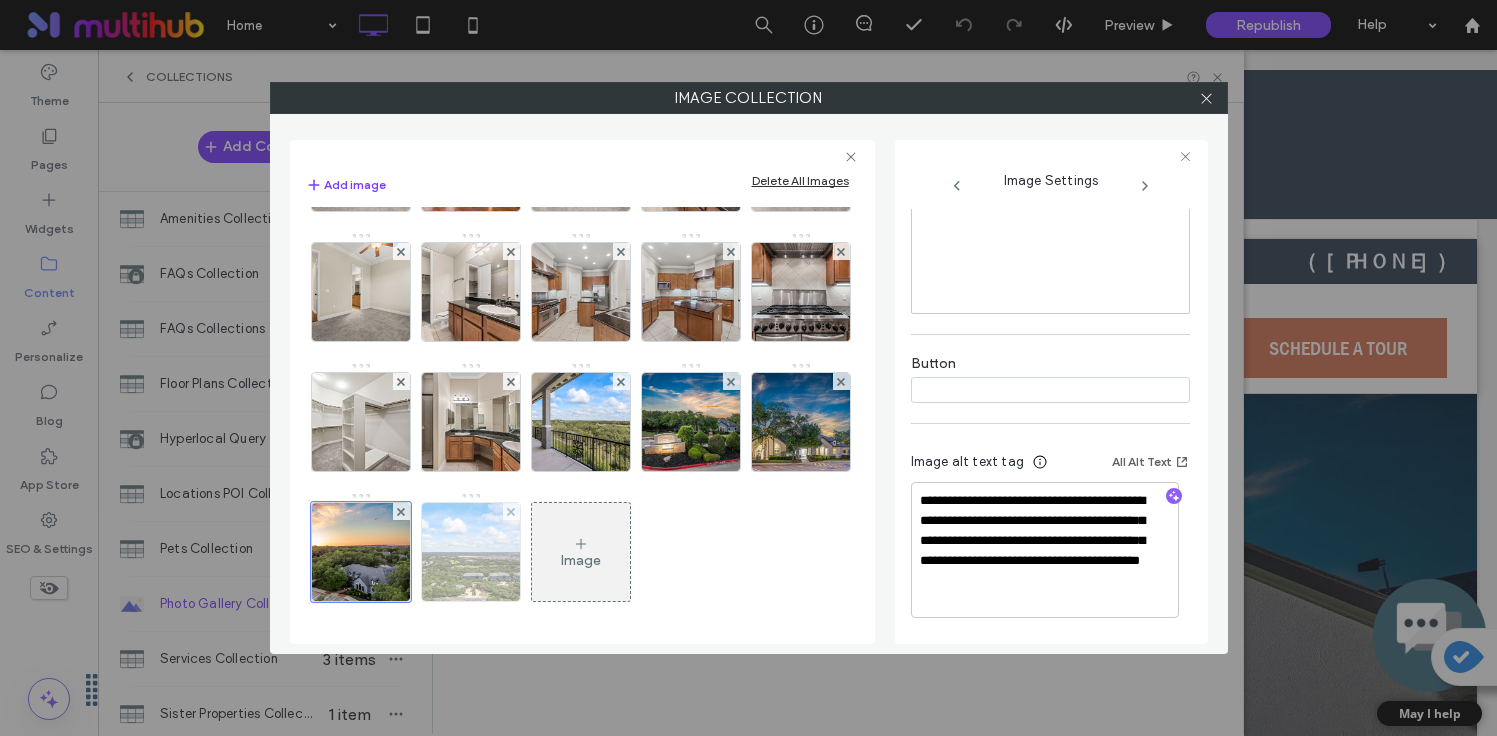 click at bounding box center [470, 552] 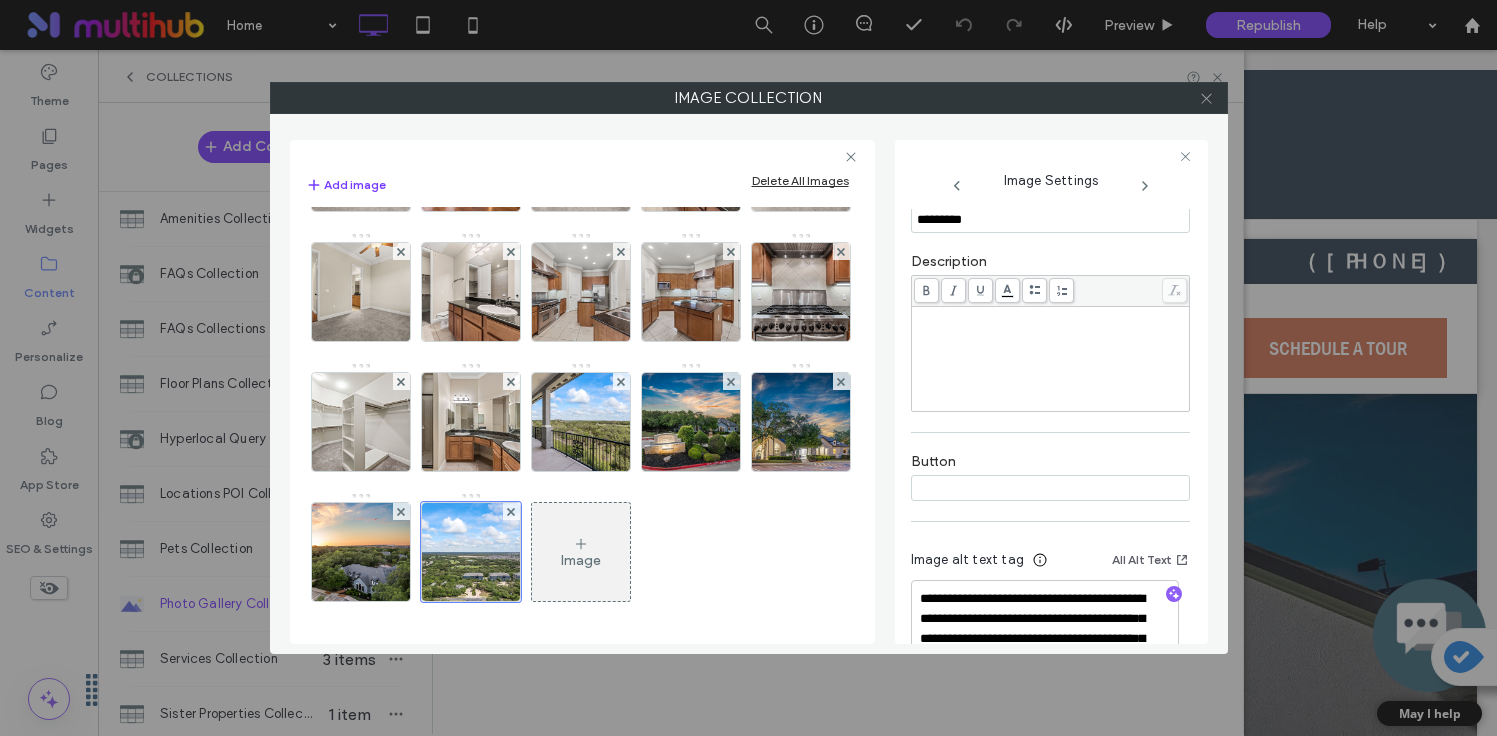 click 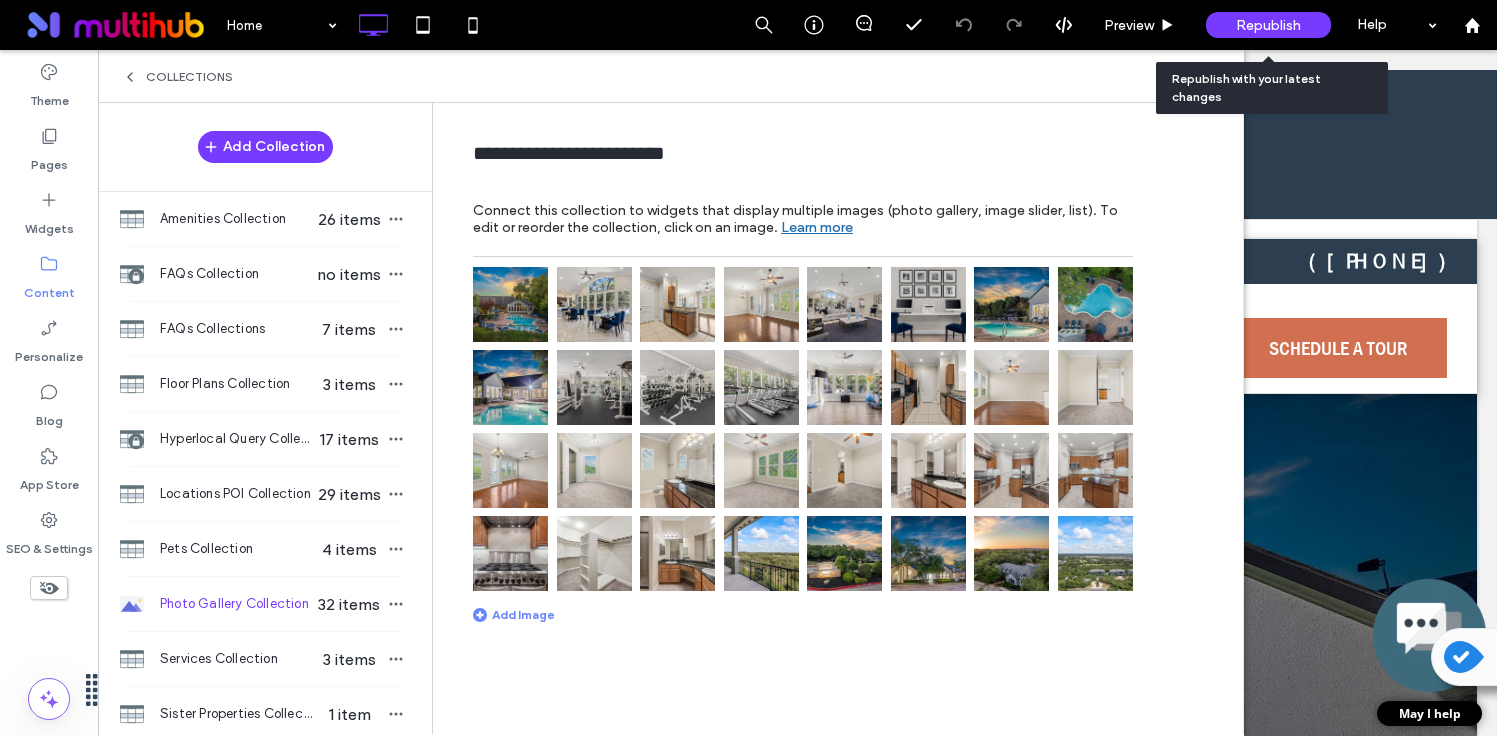 click on "Republish" at bounding box center (1268, 25) 